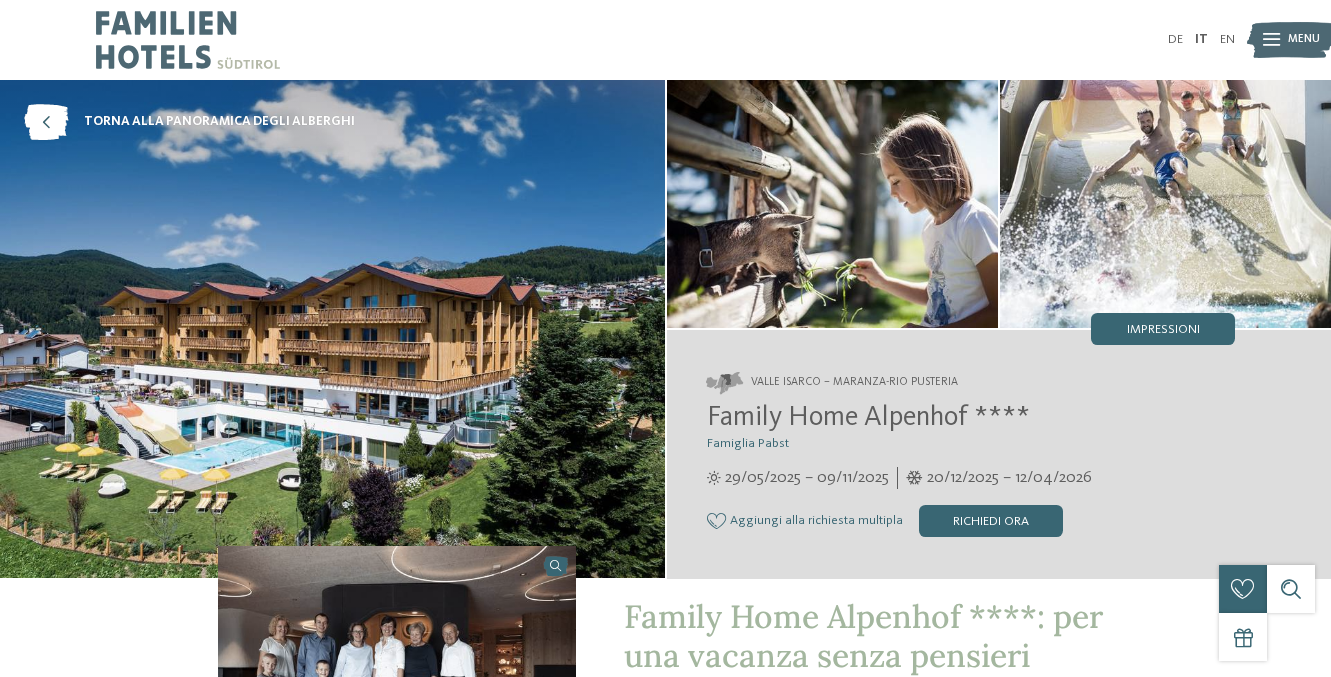 scroll, scrollTop: 0, scrollLeft: 0, axis: both 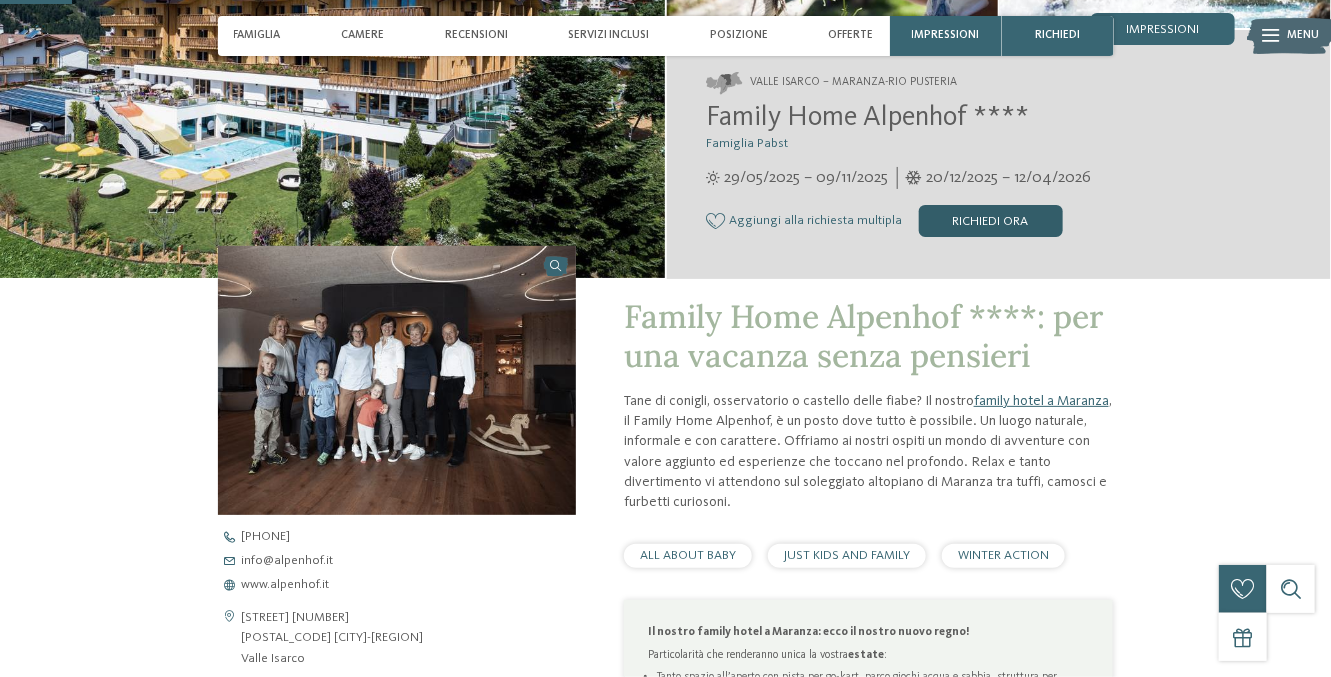 click on "Richiedi ora" at bounding box center [991, 221] 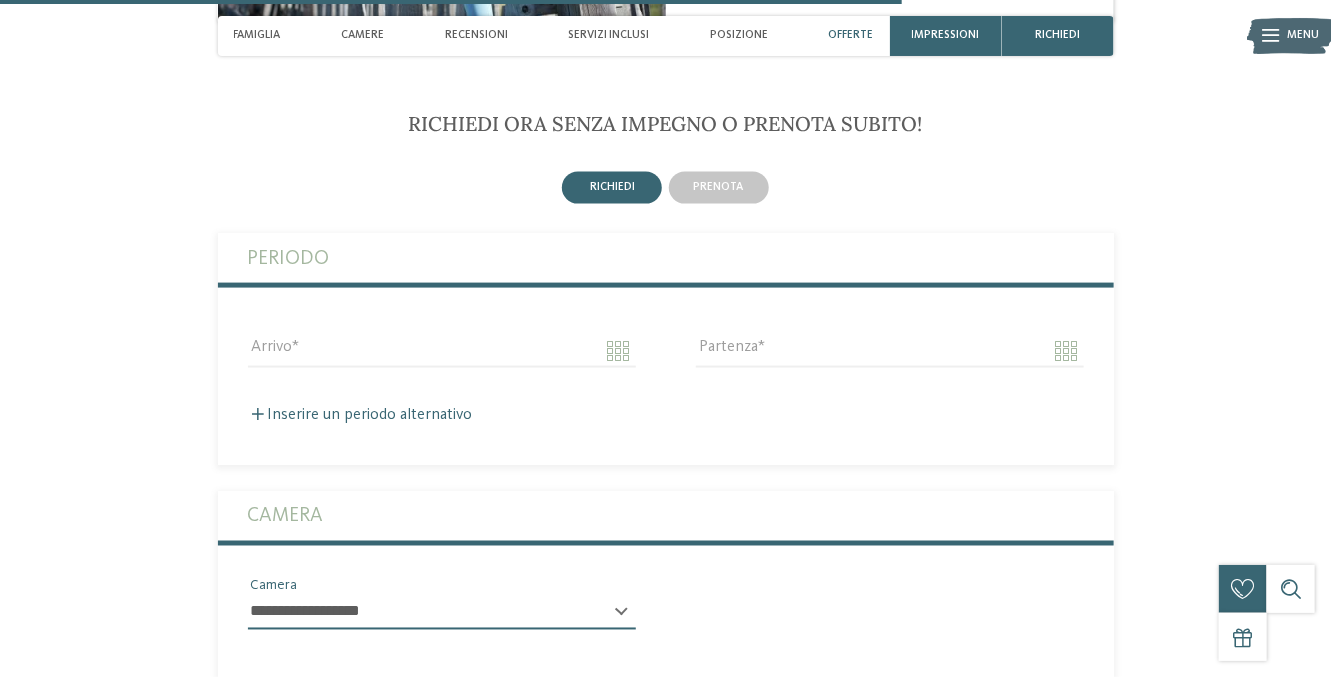 scroll, scrollTop: 3743, scrollLeft: 0, axis: vertical 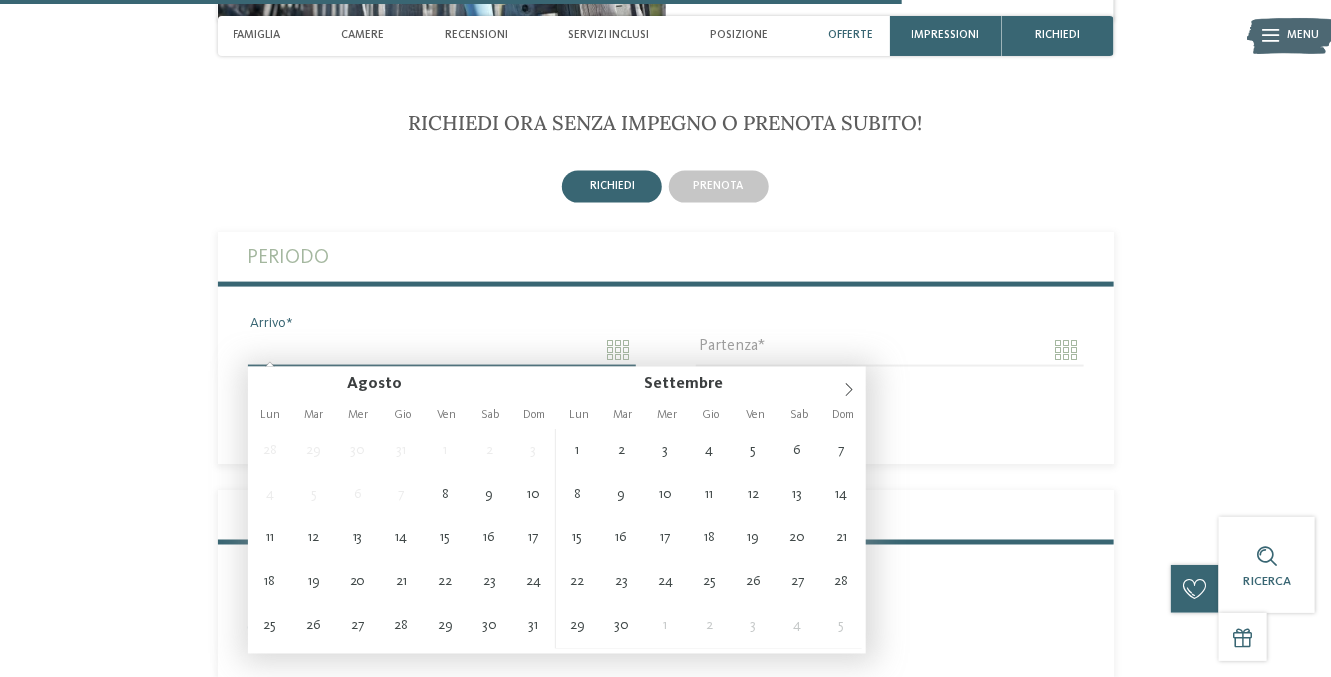 click on "Arrivo" at bounding box center [442, 350] 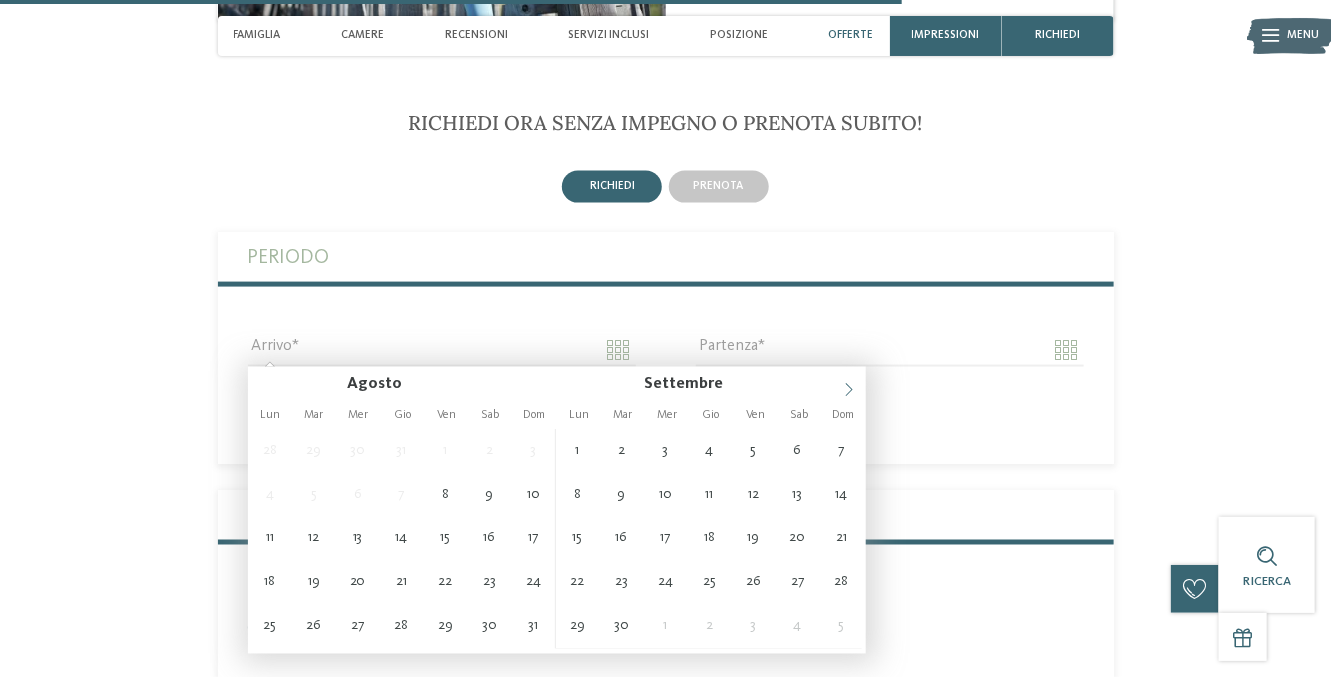 click 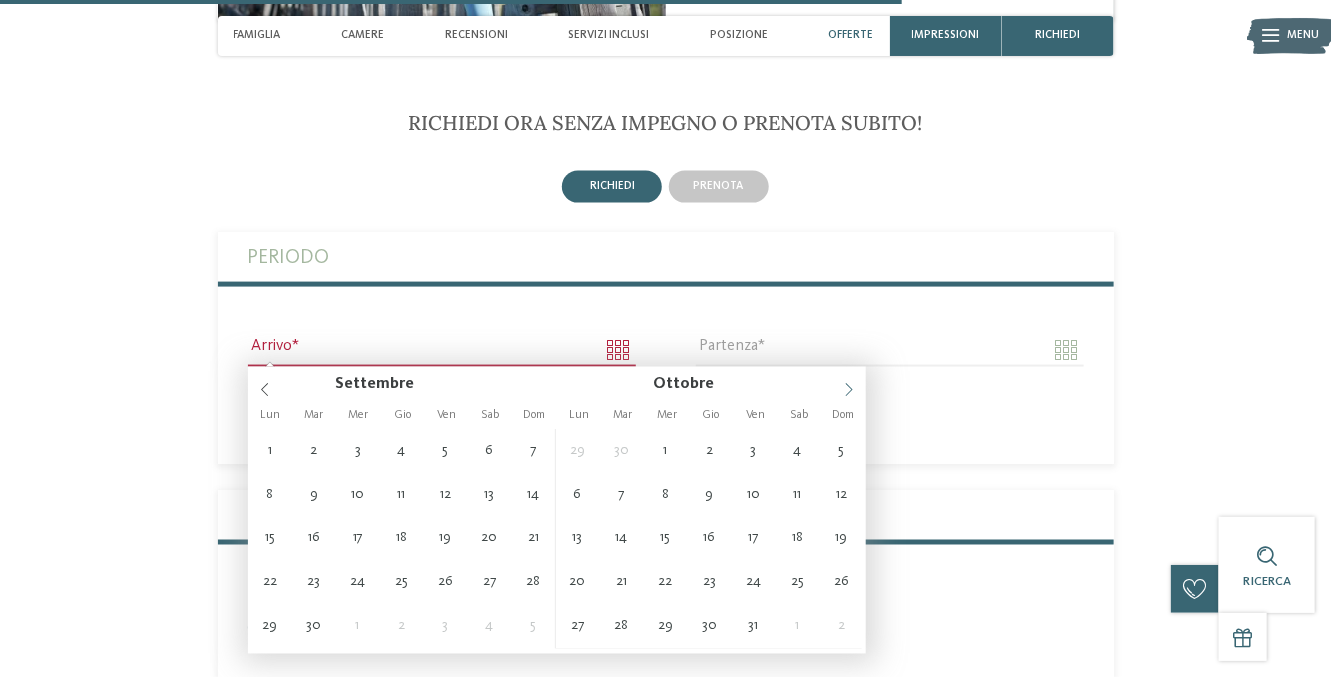 click 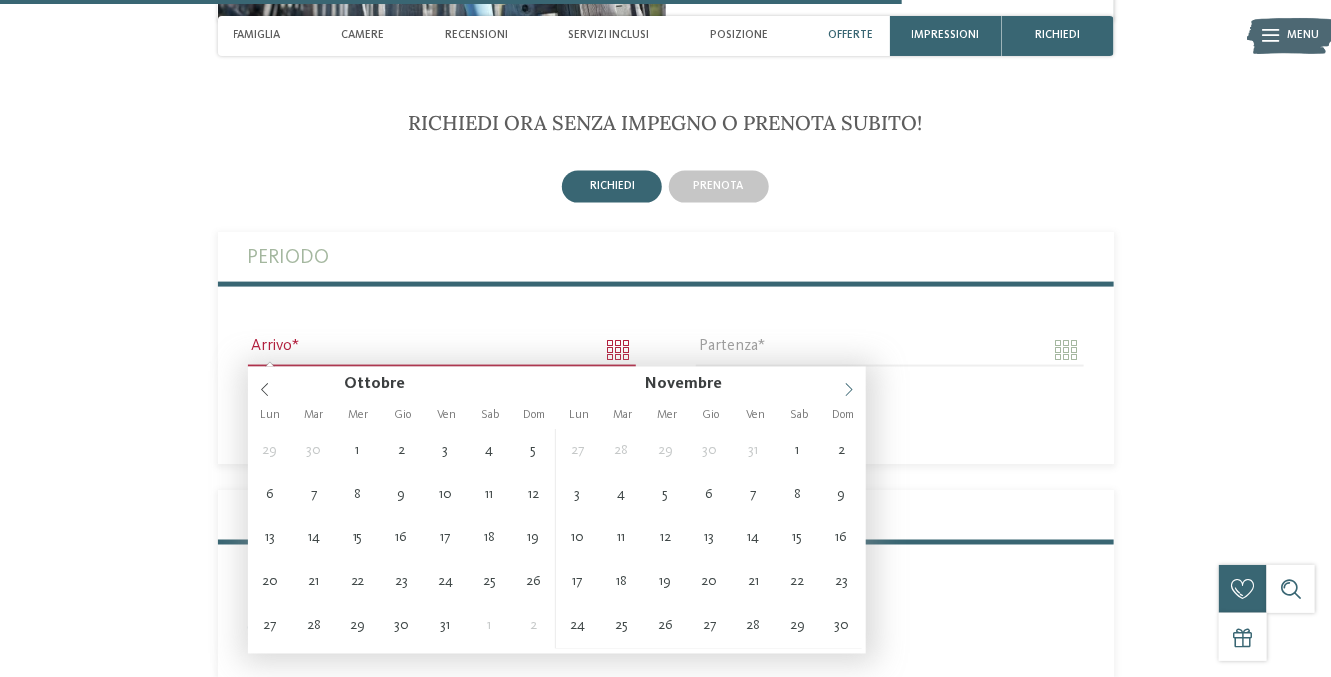 click 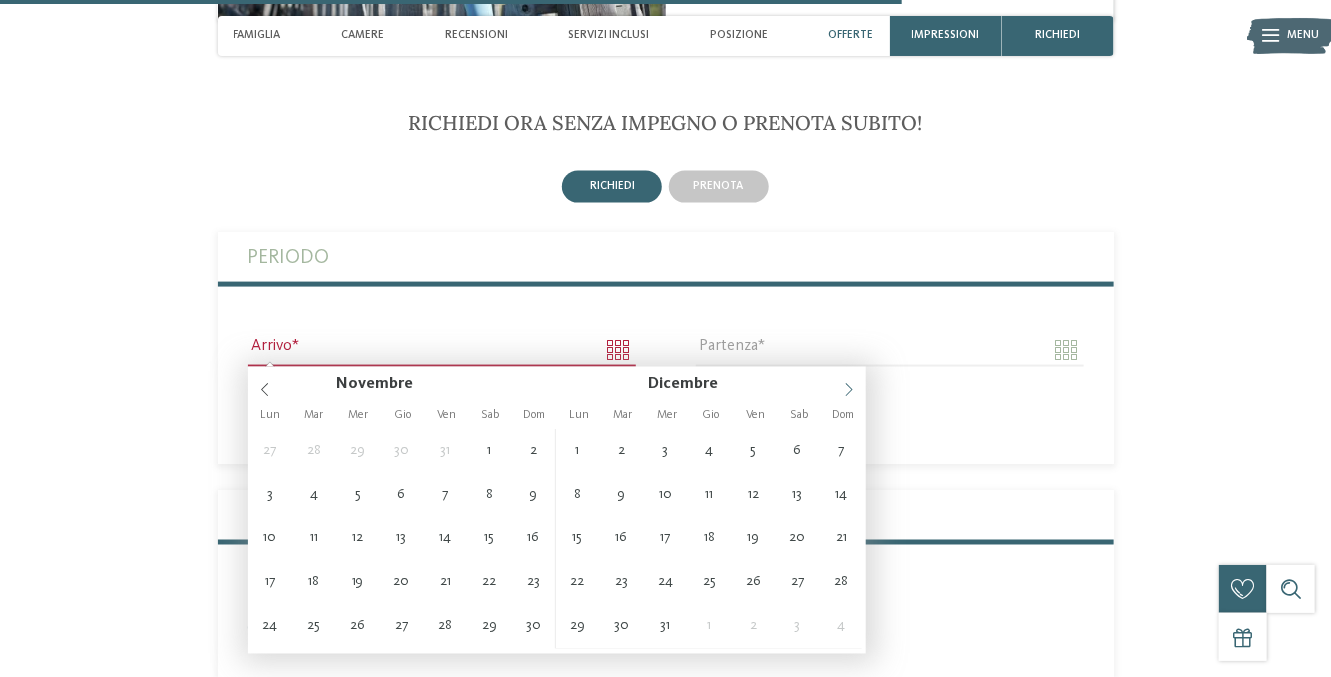 type on "****" 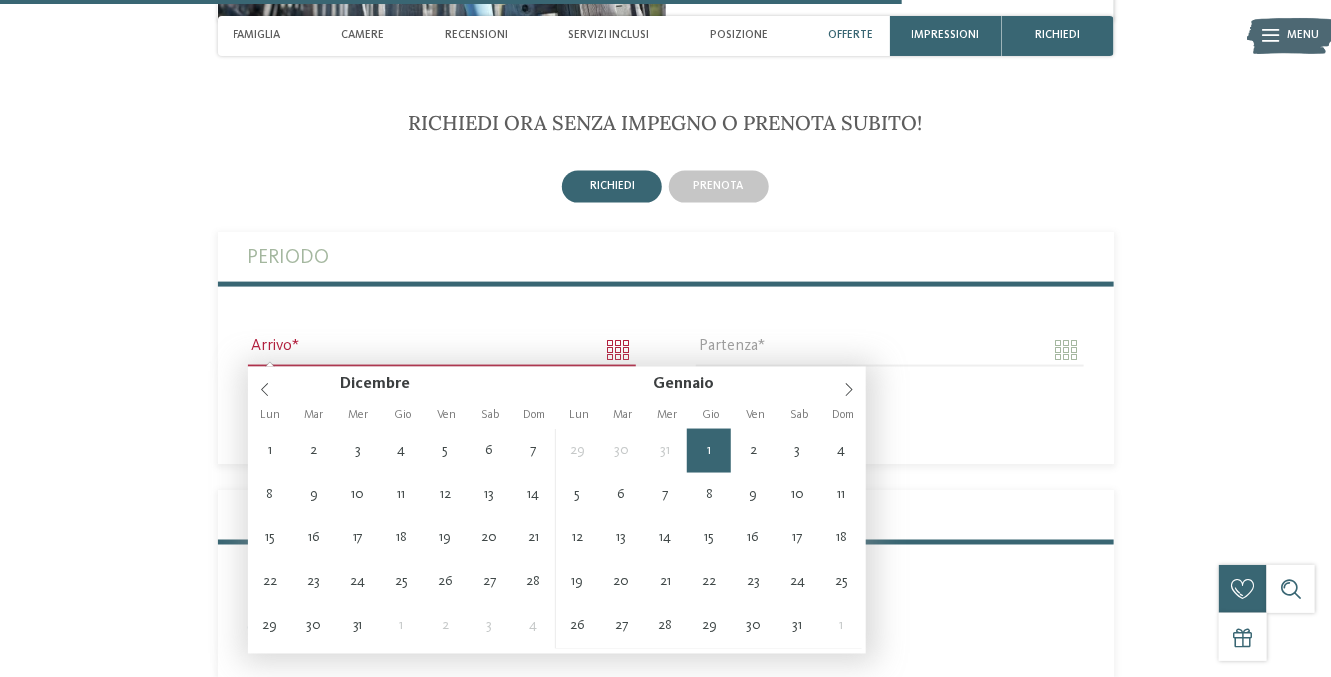 type on "**********" 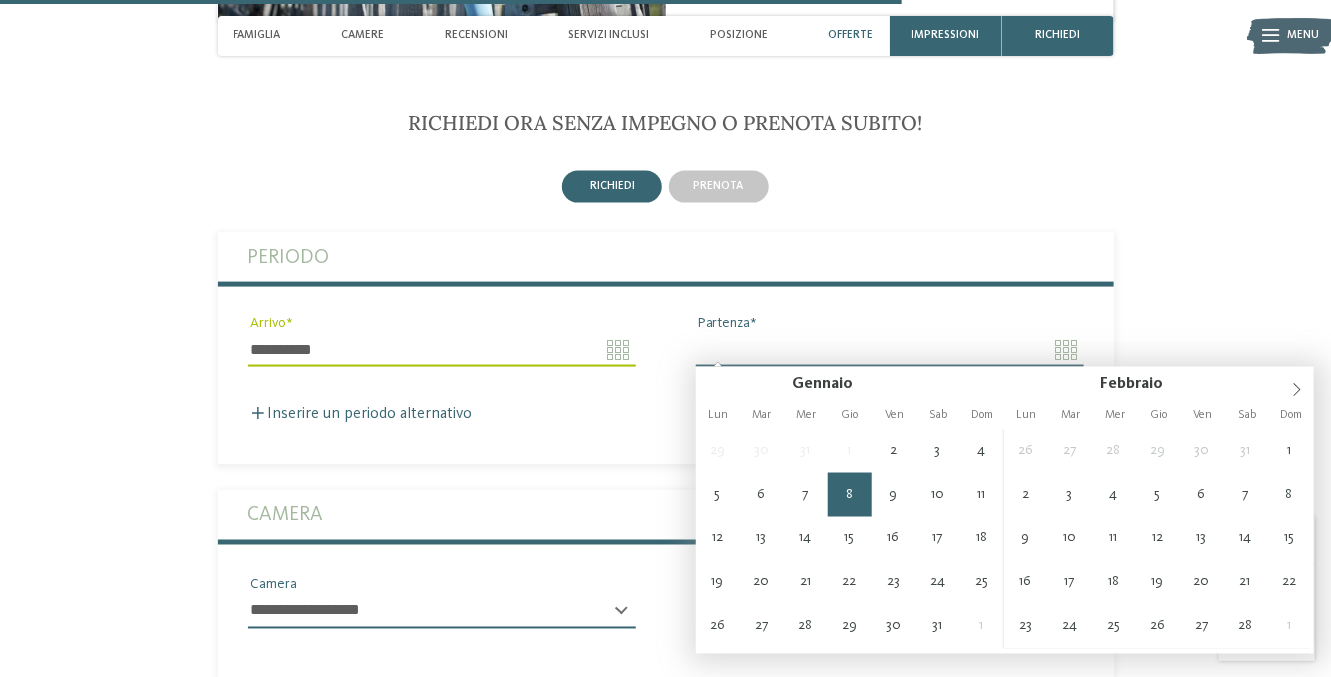 type on "**********" 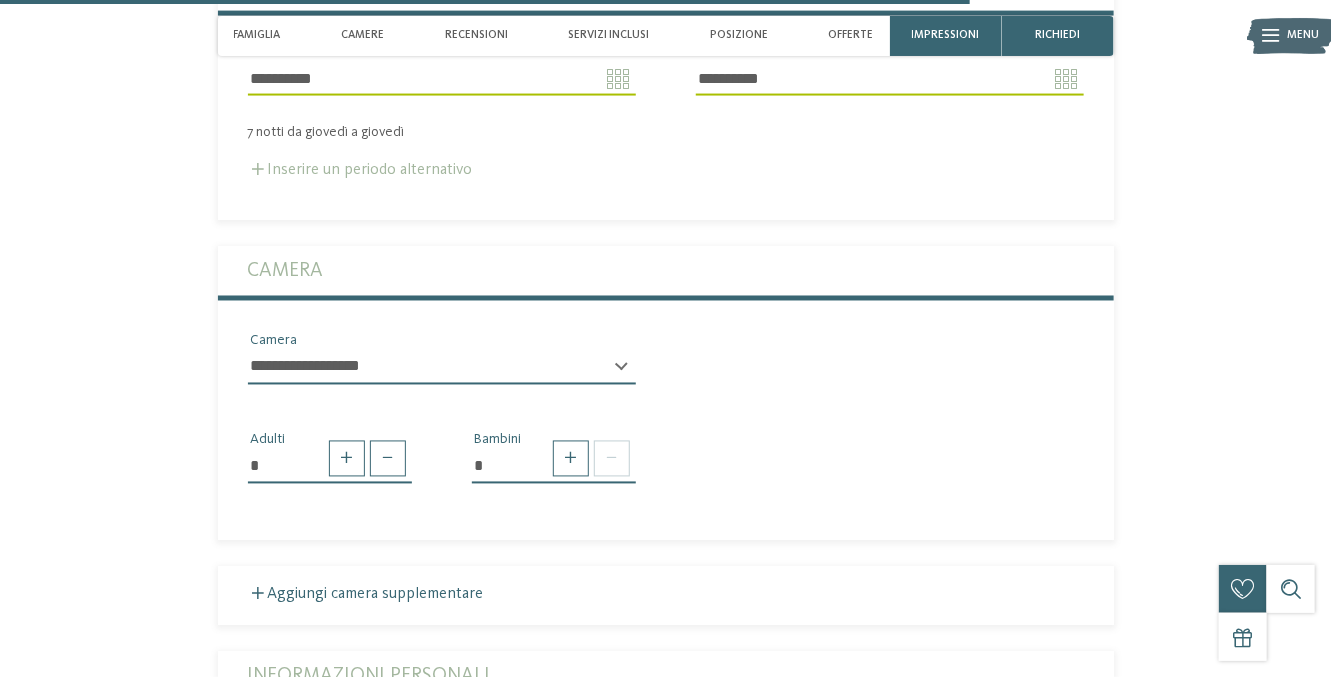 scroll, scrollTop: 4043, scrollLeft: 0, axis: vertical 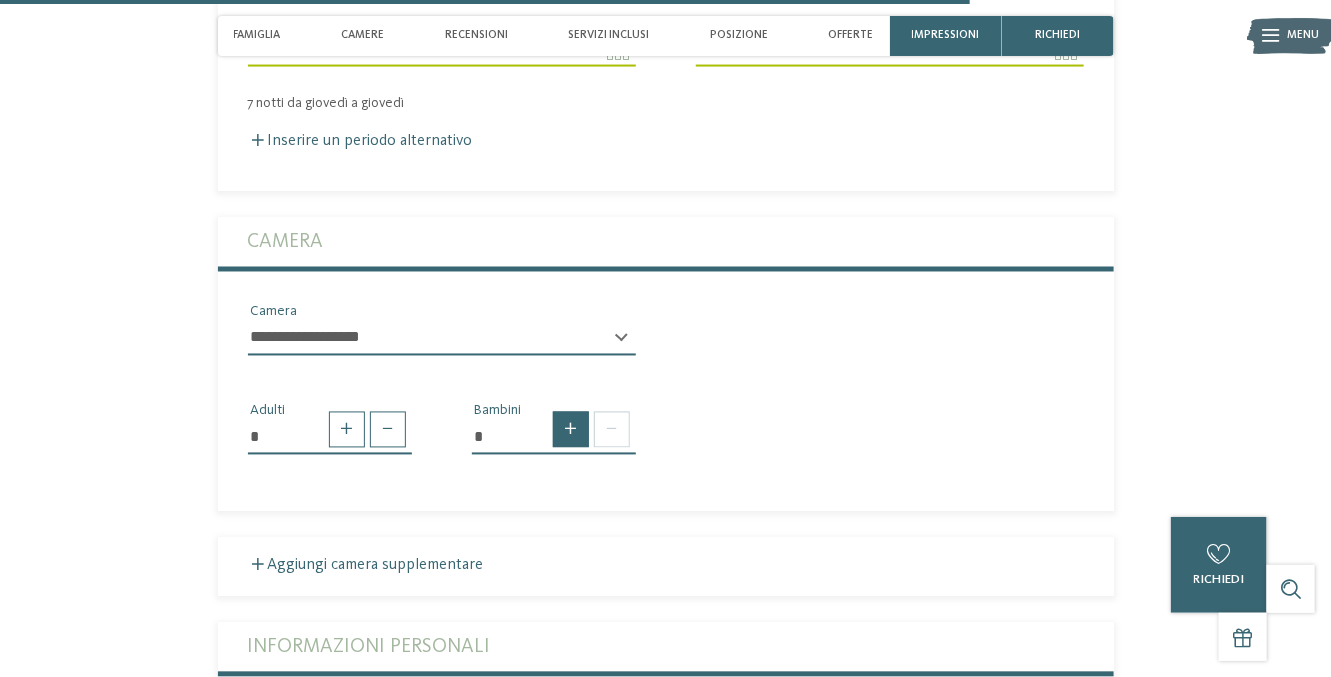 click at bounding box center [571, 430] 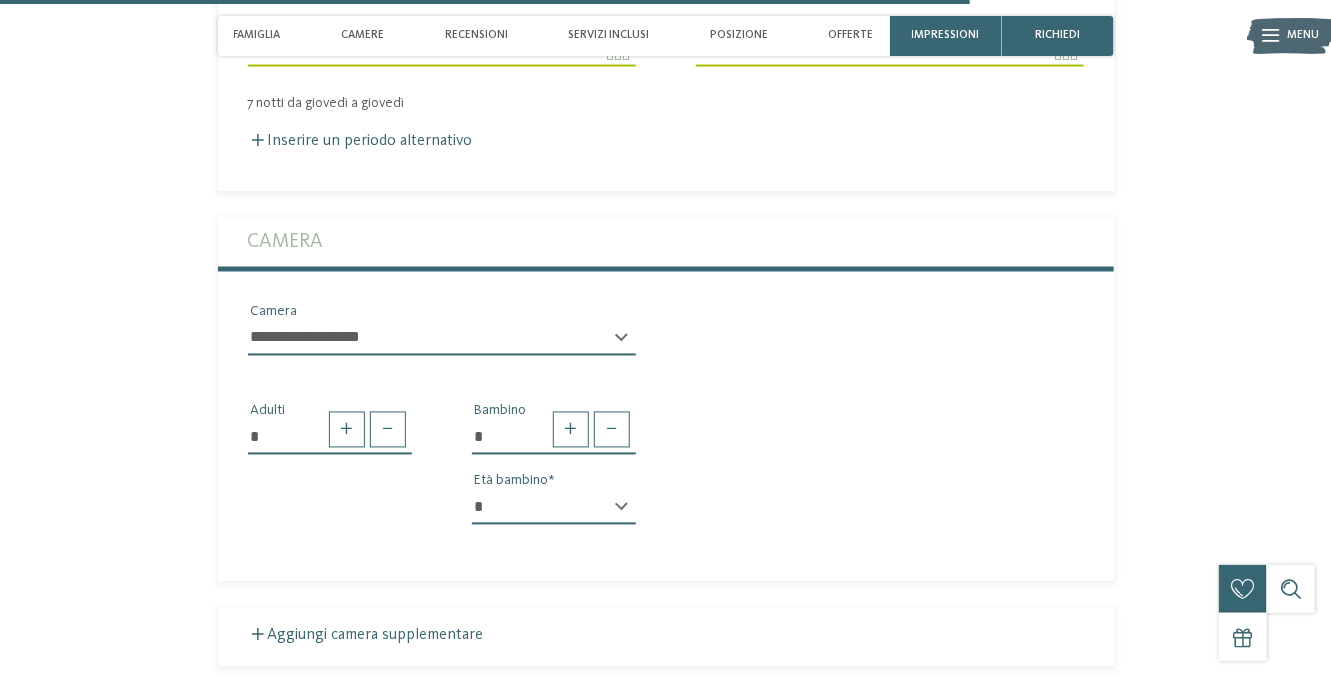 click on "* * * * * * * * * * * ** ** ** ** ** ** ** **" at bounding box center [554, 508] 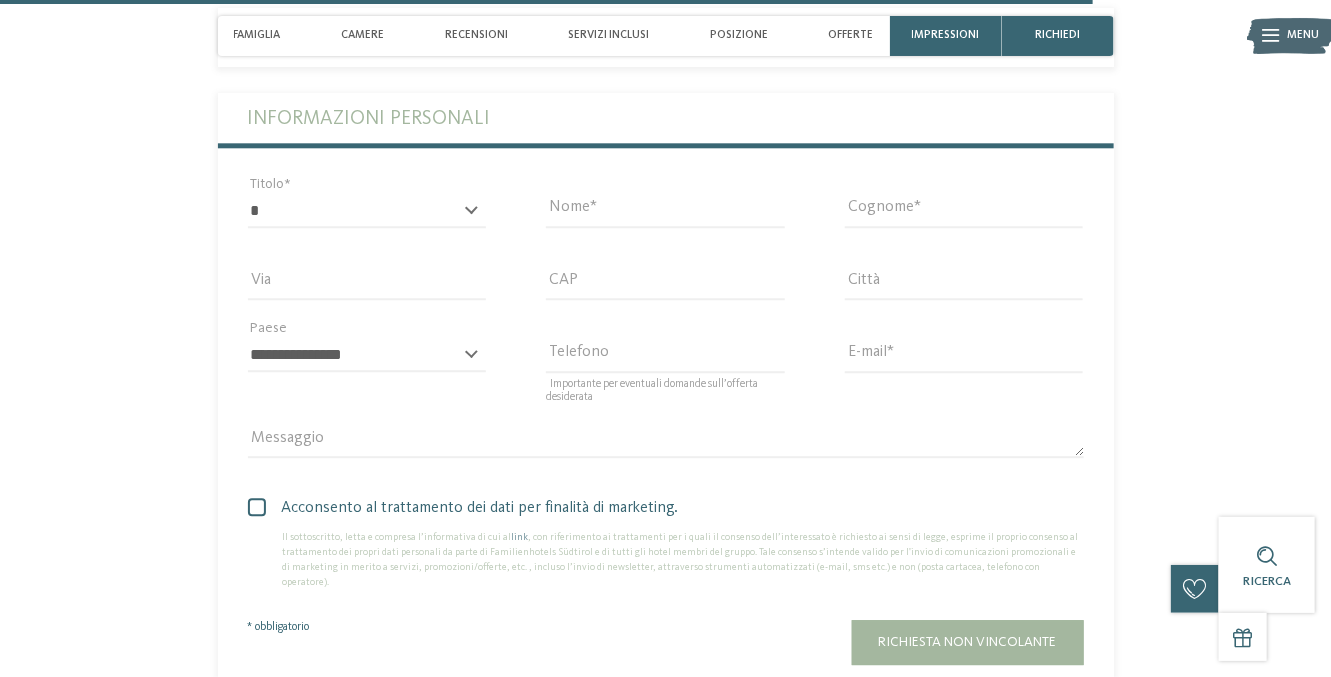 scroll, scrollTop: 4643, scrollLeft: 0, axis: vertical 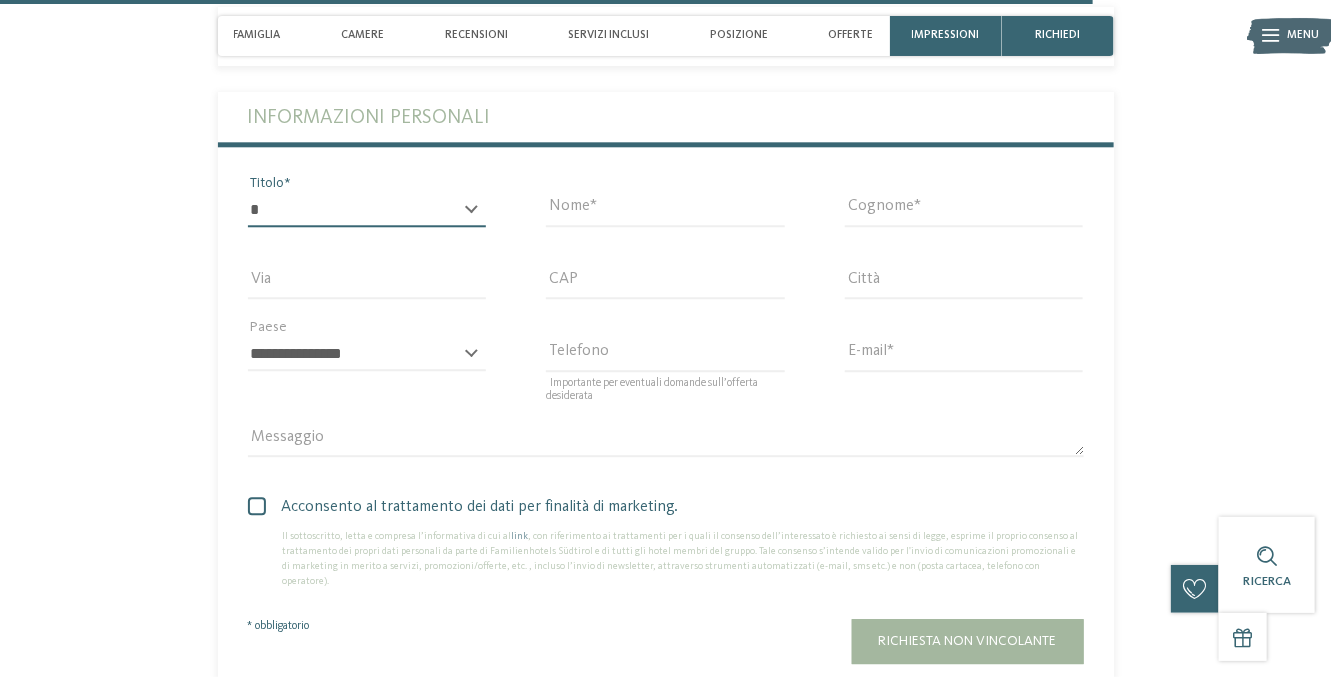 click on "* ****** ******* ******** ******" at bounding box center [367, 210] 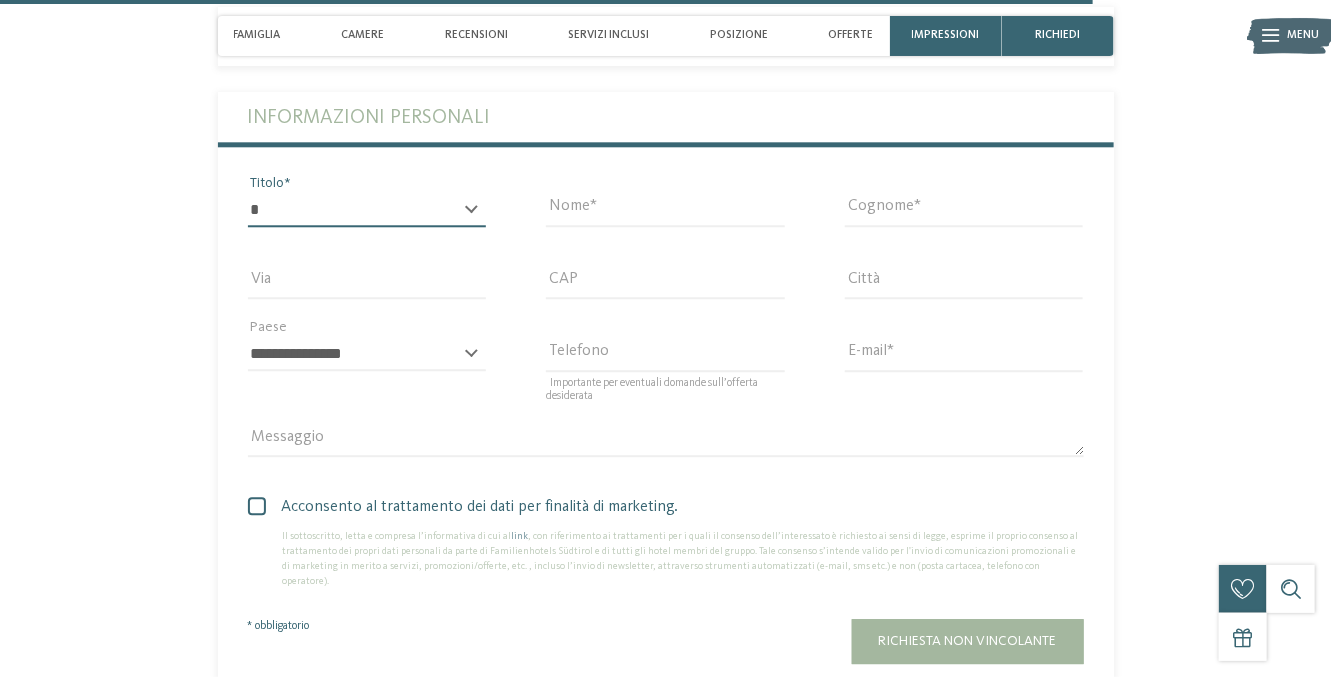 select on "*" 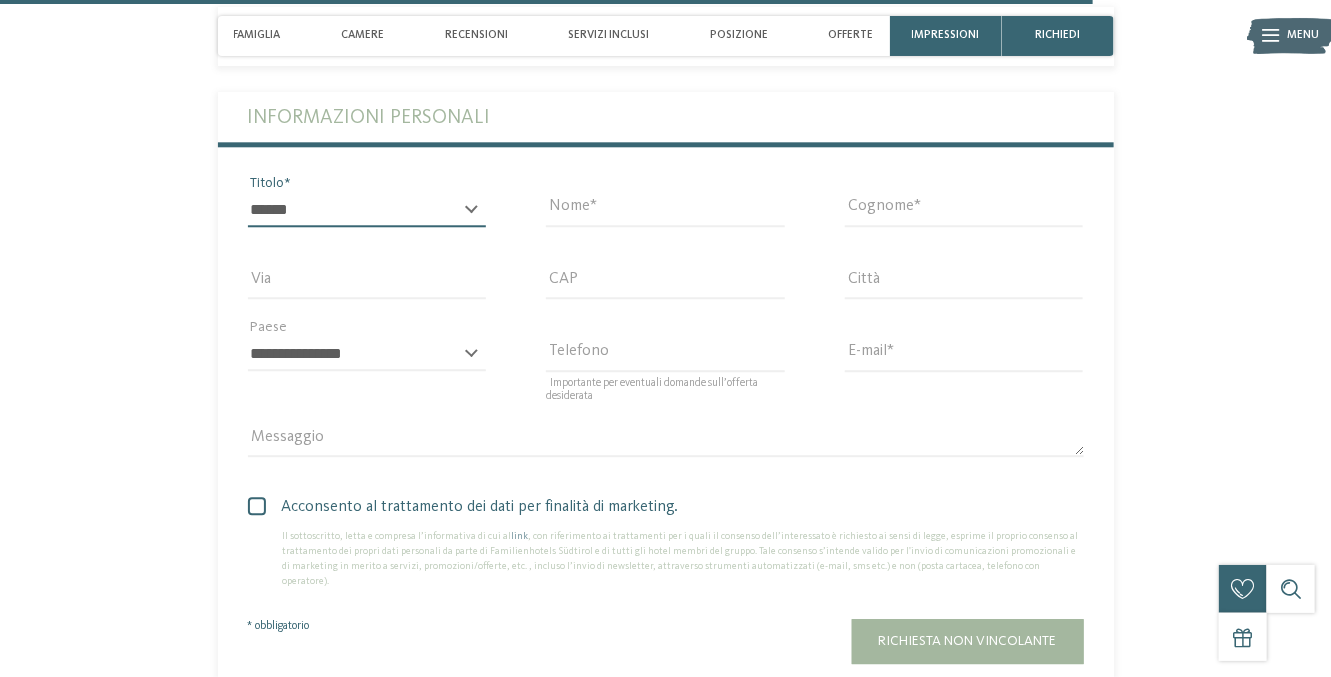 click on "* ****** ******* ******** ******" at bounding box center (367, 210) 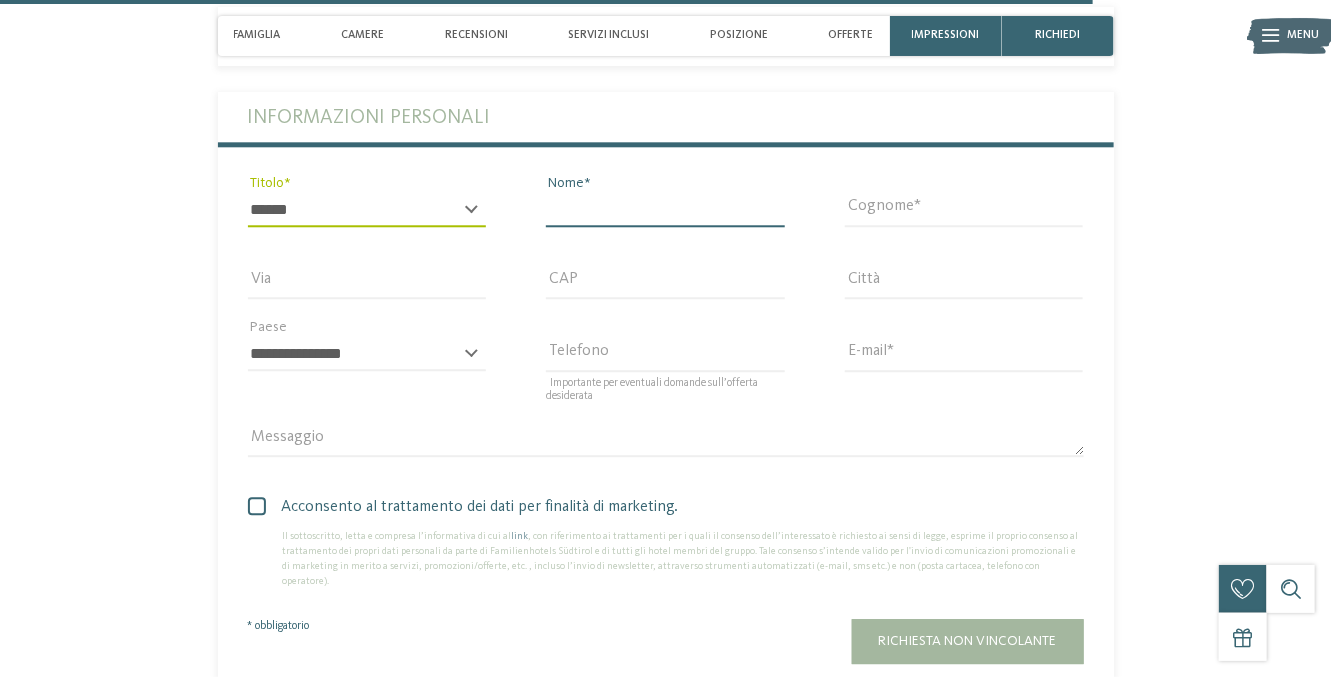 click on "Nome" at bounding box center (665, 210) 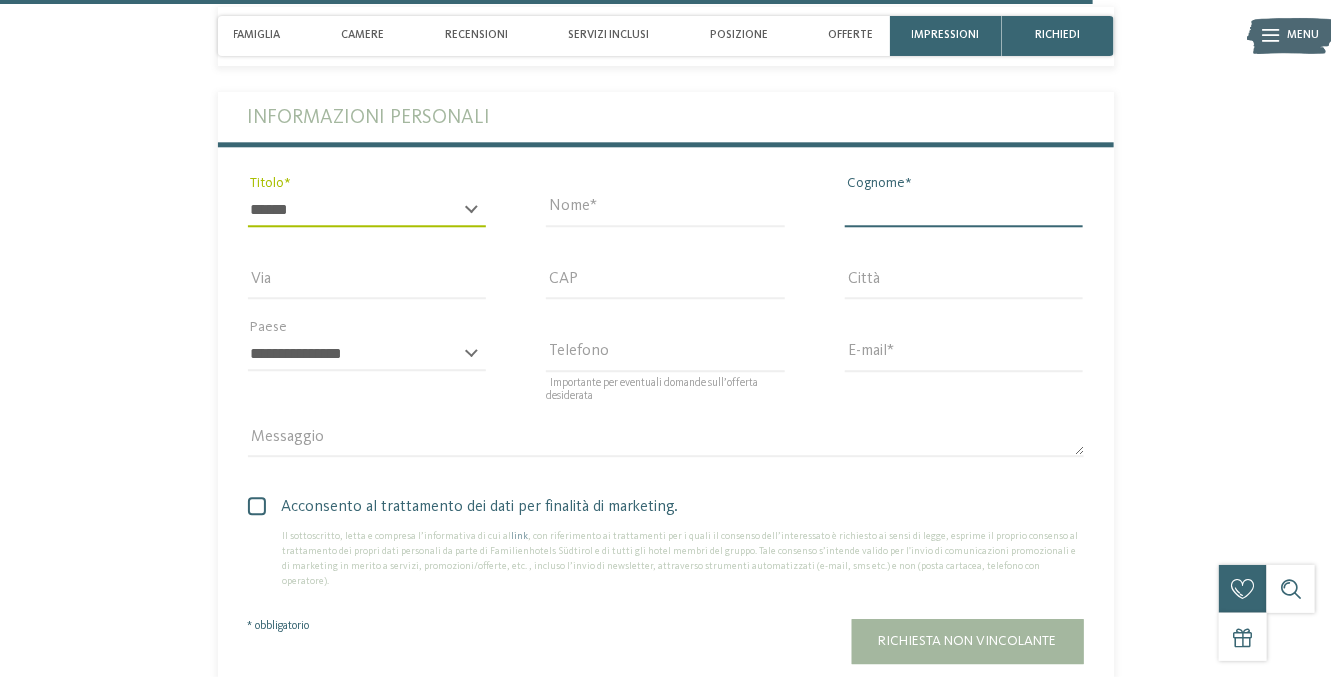type on "**********" 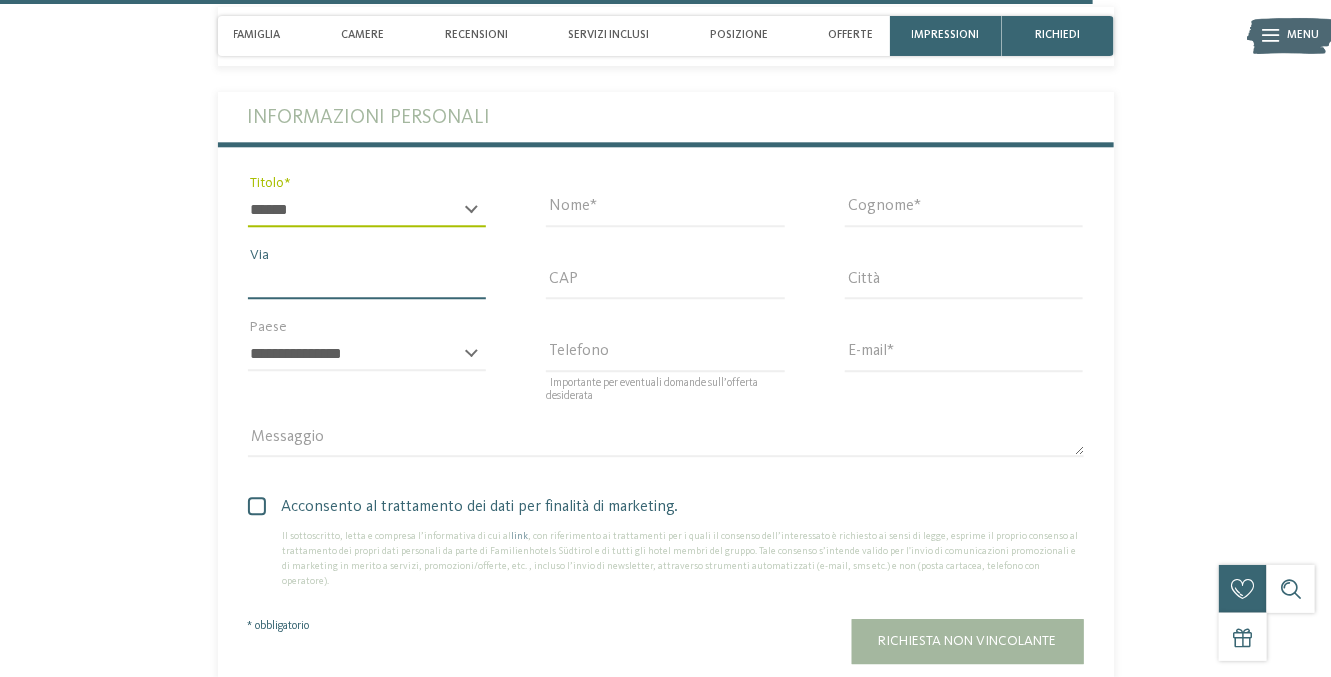 type on "**********" 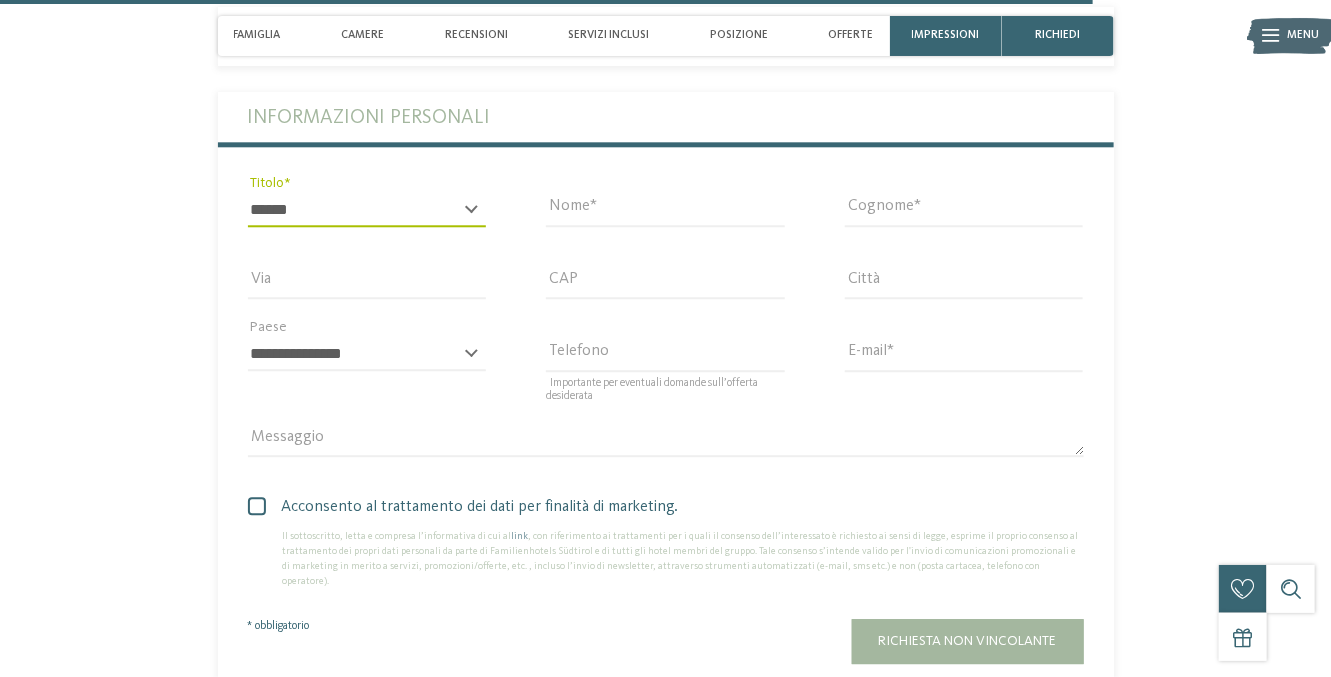 type on "*****" 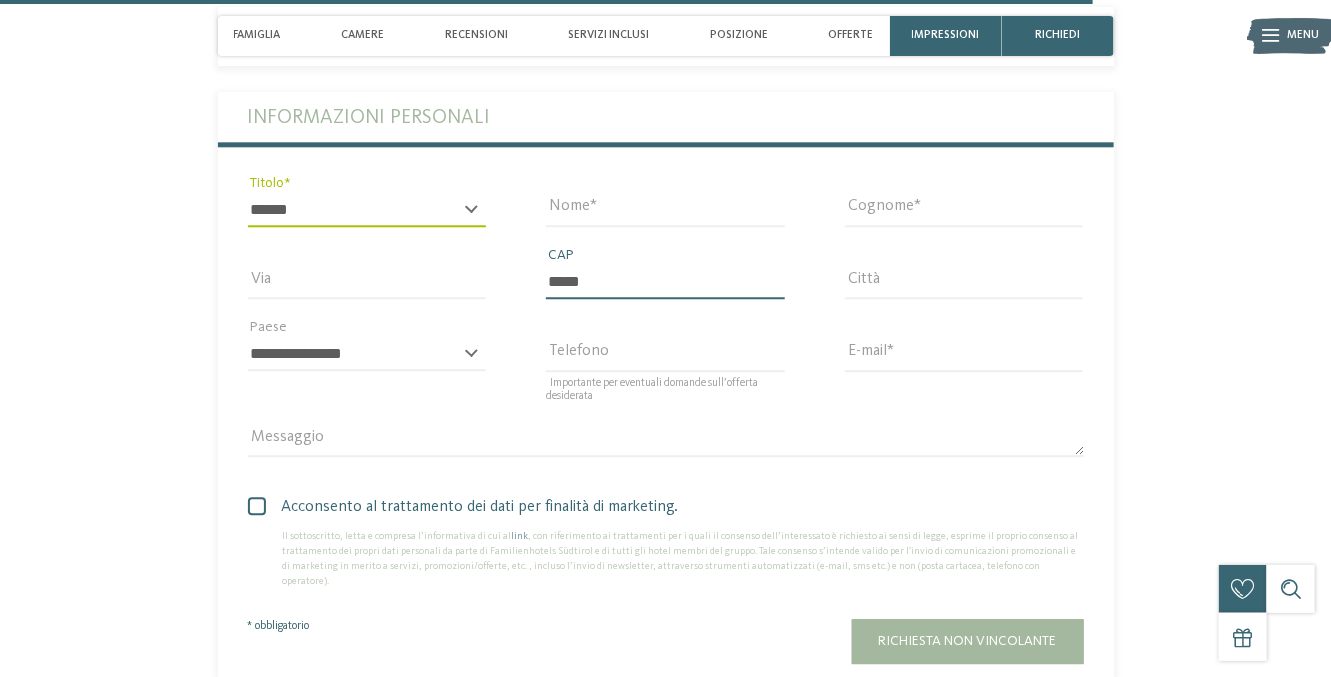 type on "****" 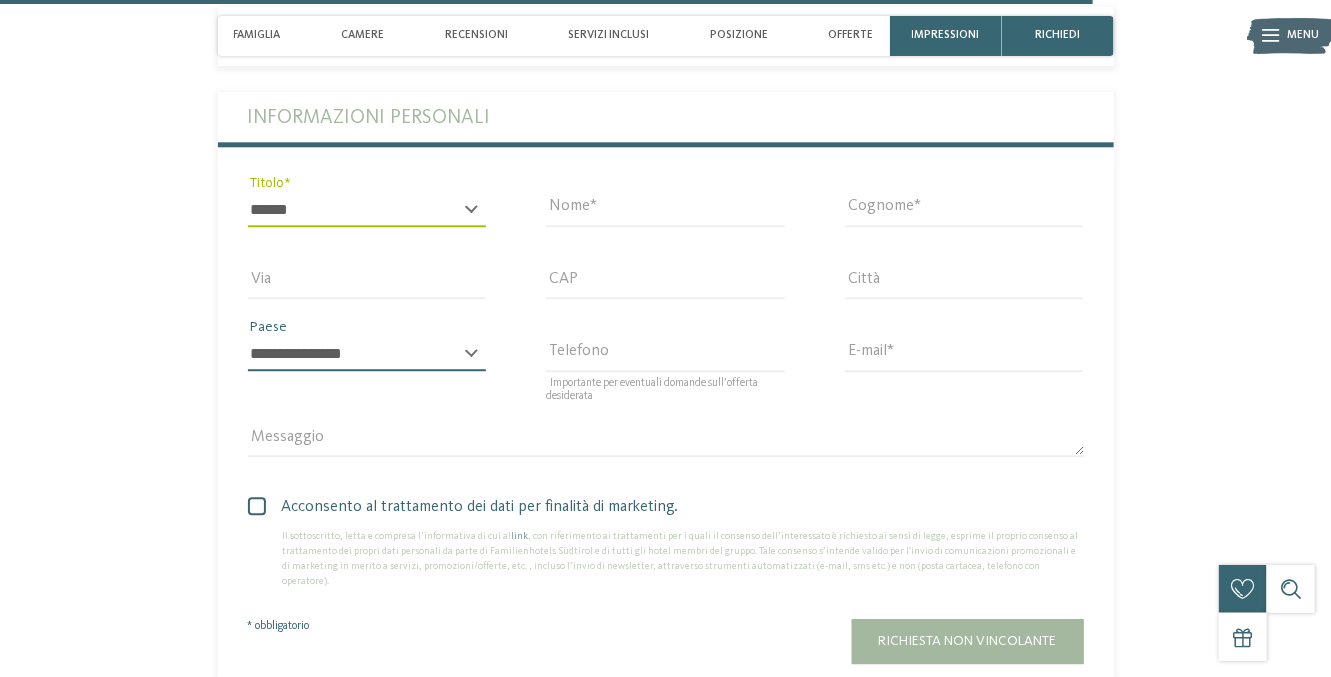 select on "**" 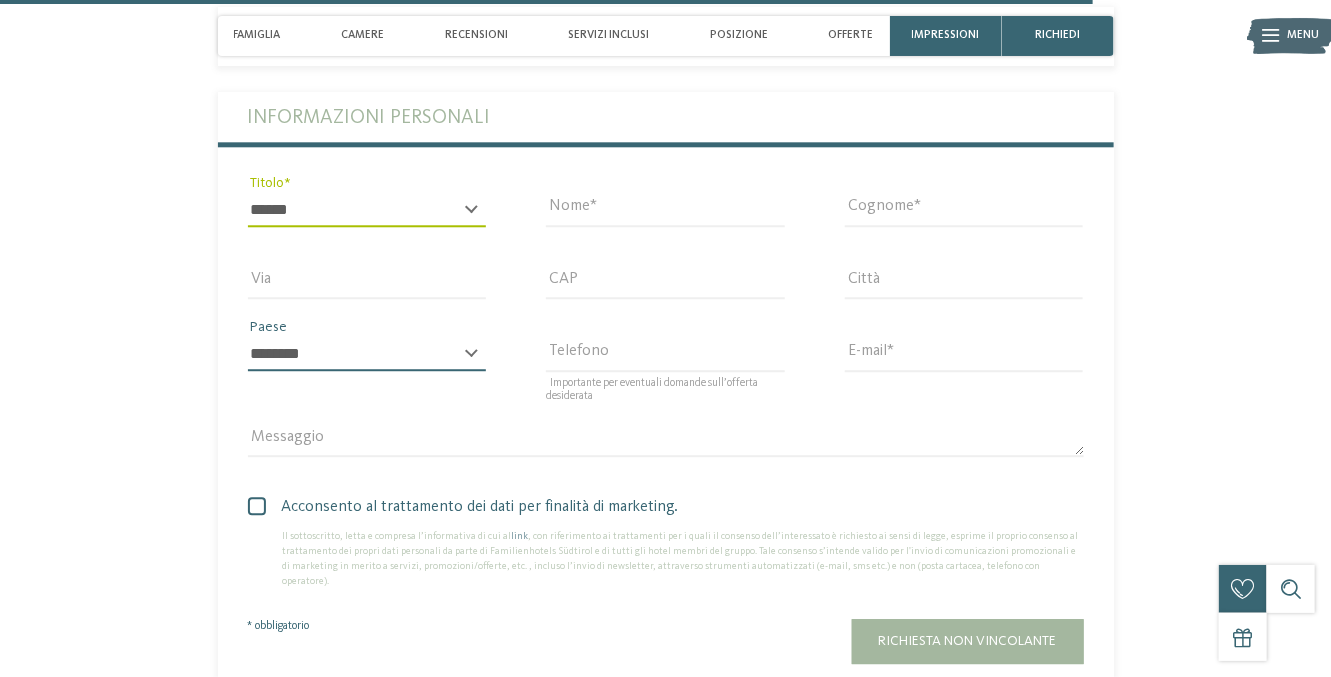 type on "**********" 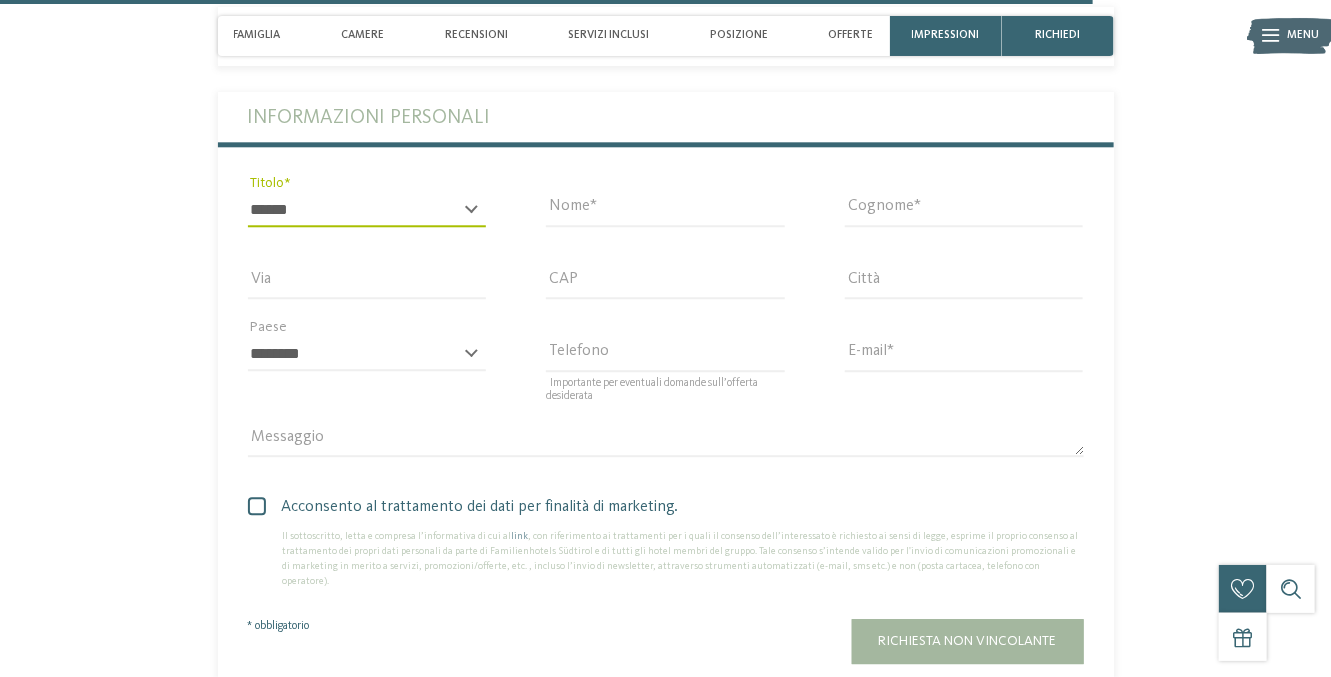 type on "**********" 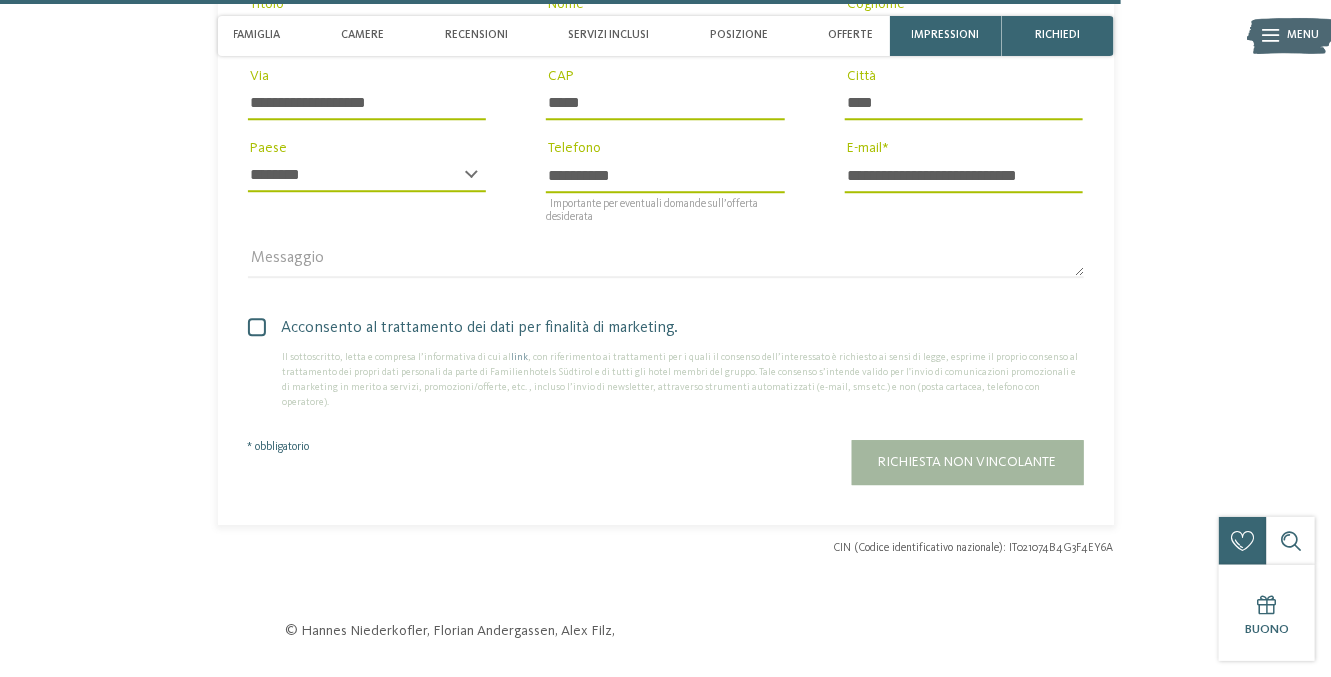 scroll, scrollTop: 4843, scrollLeft: 0, axis: vertical 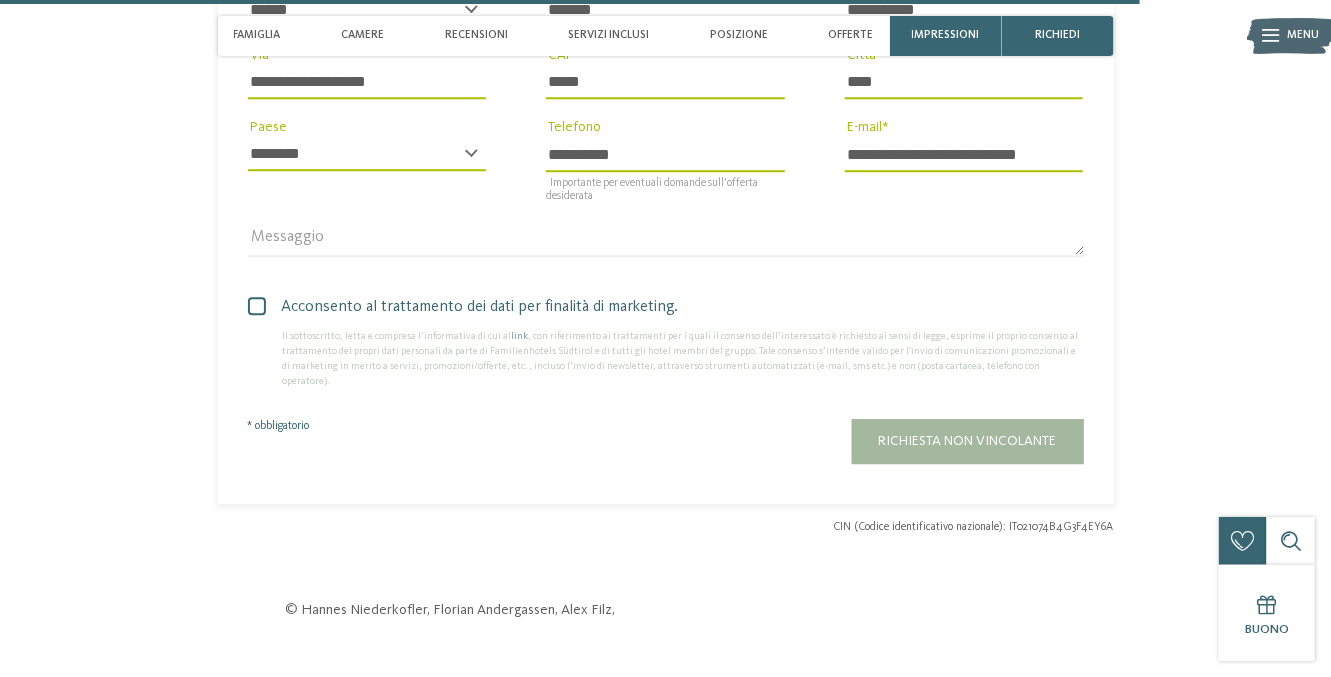 click at bounding box center (257, 306) 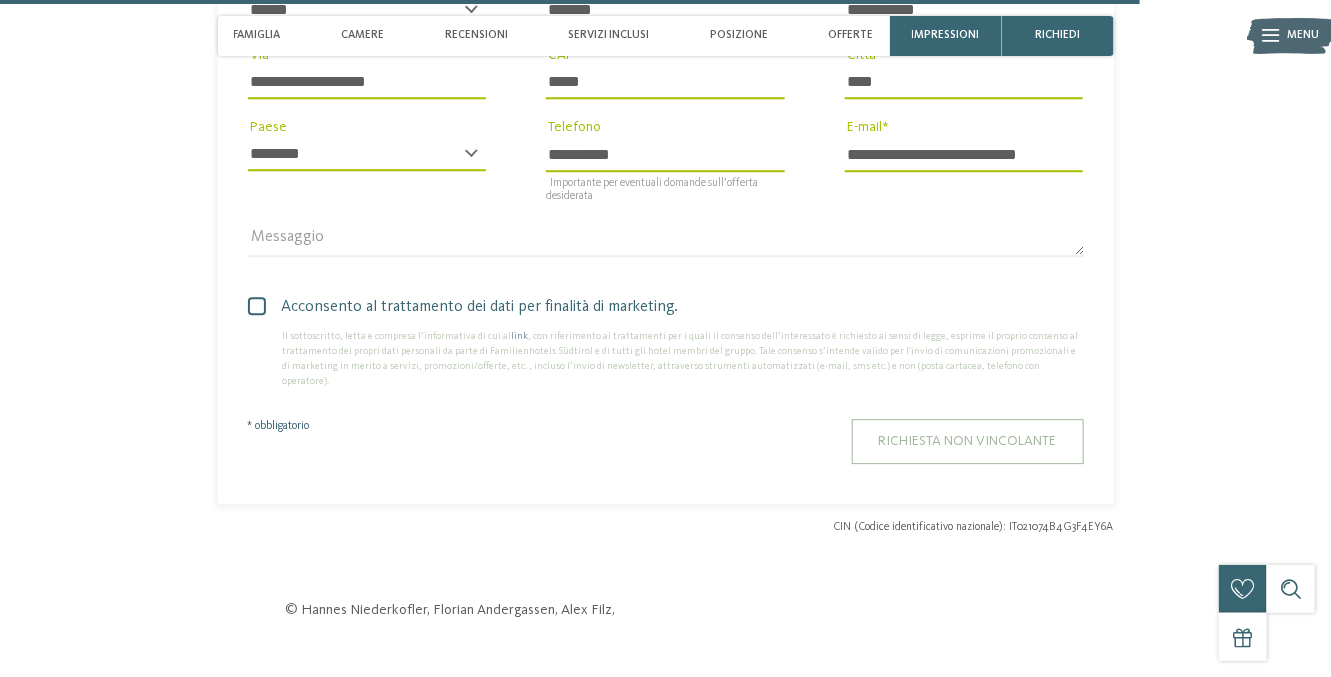 click on "Richiesta non vincolante" at bounding box center (968, 441) 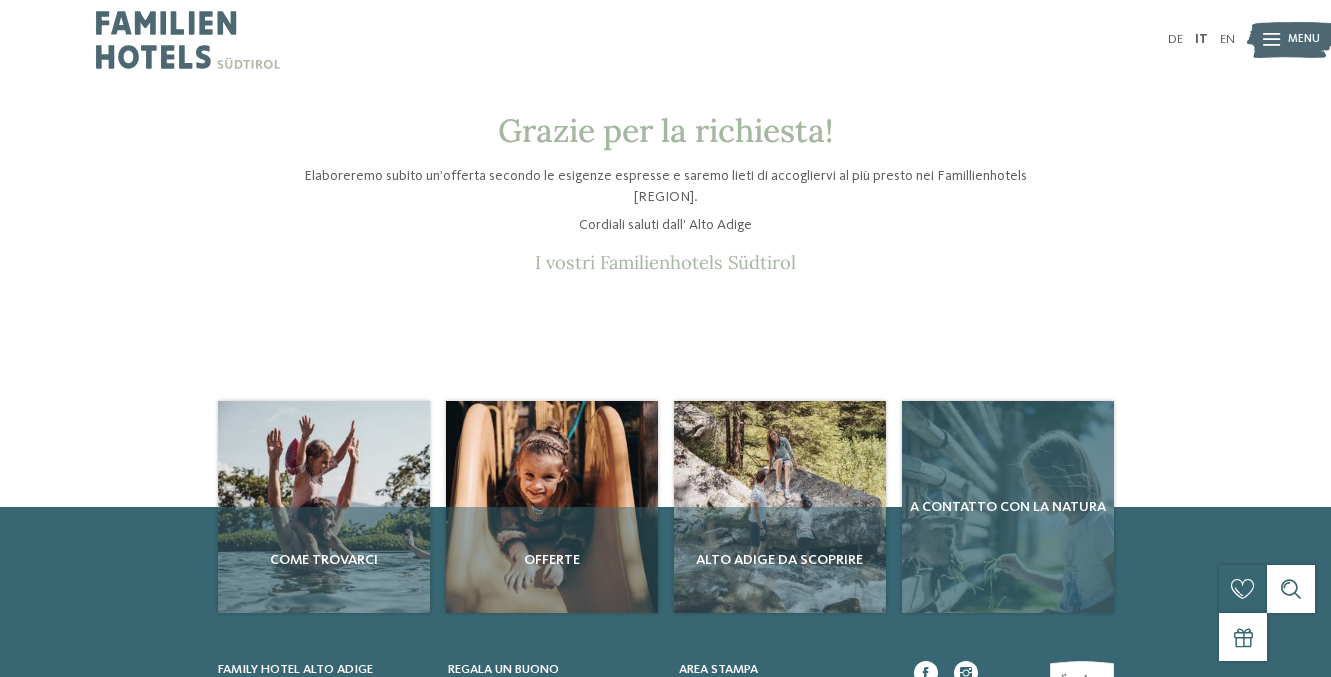 scroll, scrollTop: 0, scrollLeft: 0, axis: both 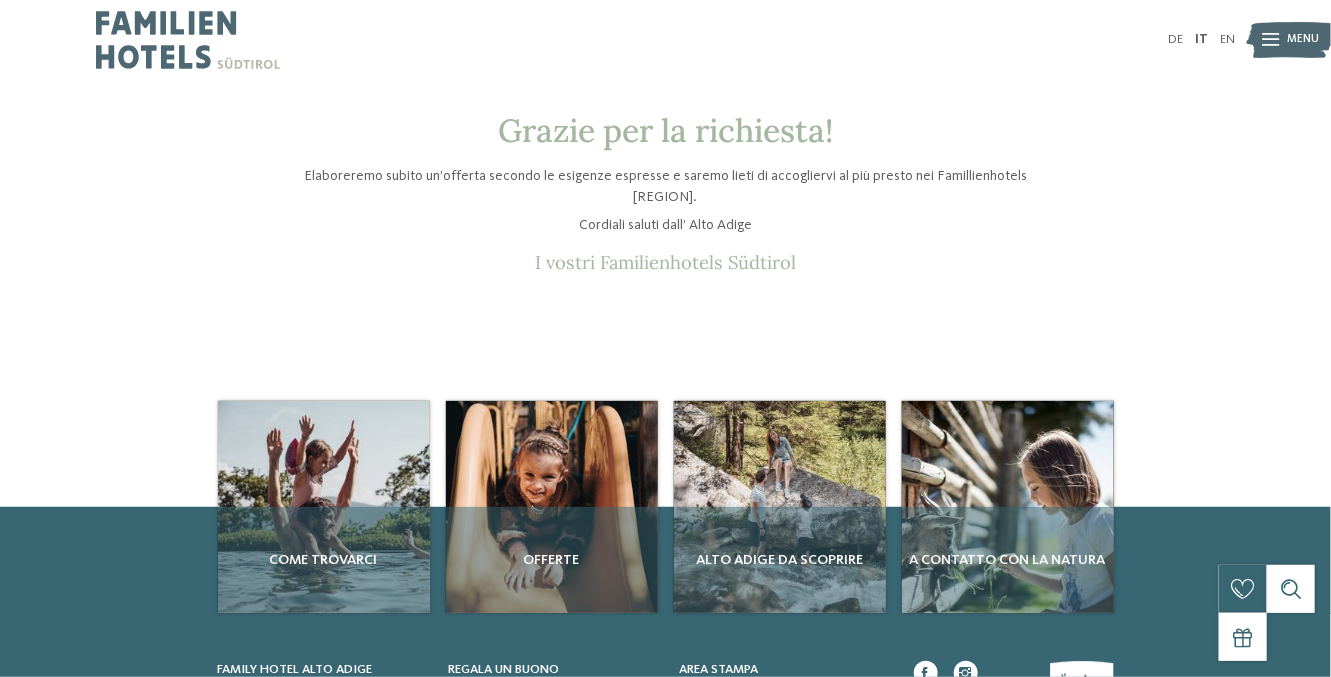 click at bounding box center [1271, 40] 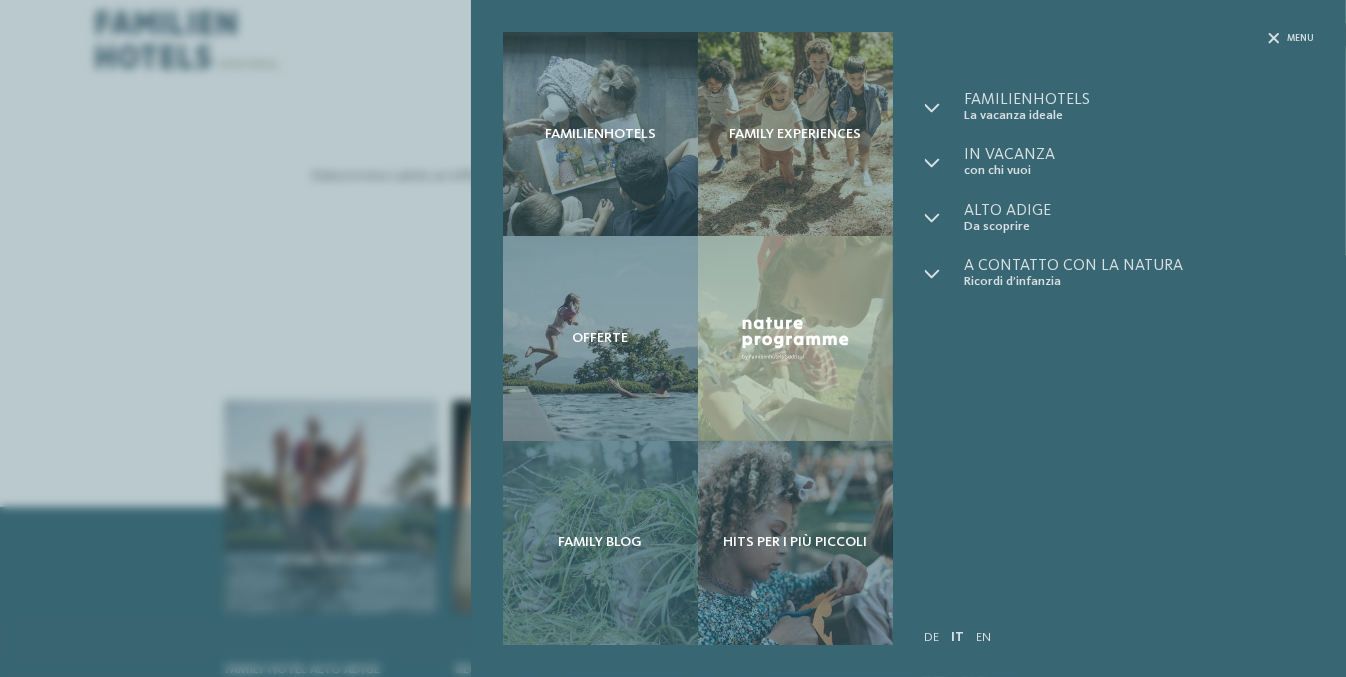 click on "Family Blog" at bounding box center [600, 543] 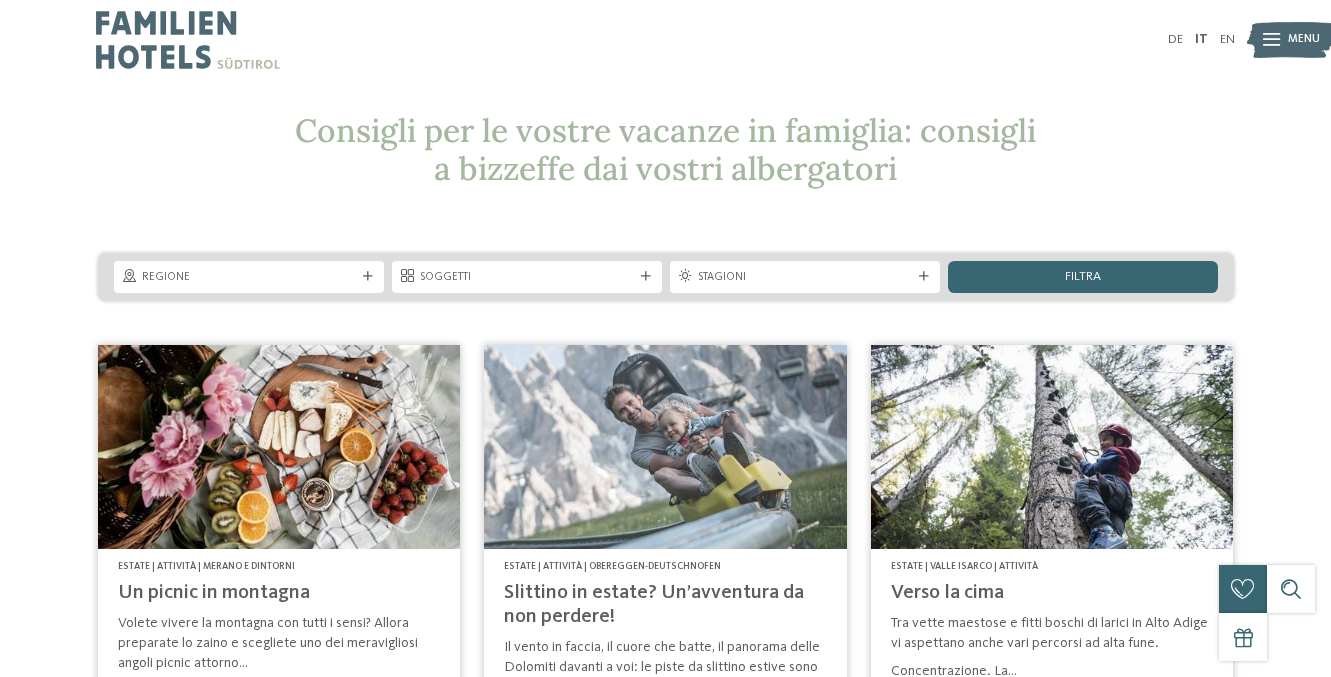 scroll, scrollTop: 0, scrollLeft: 0, axis: both 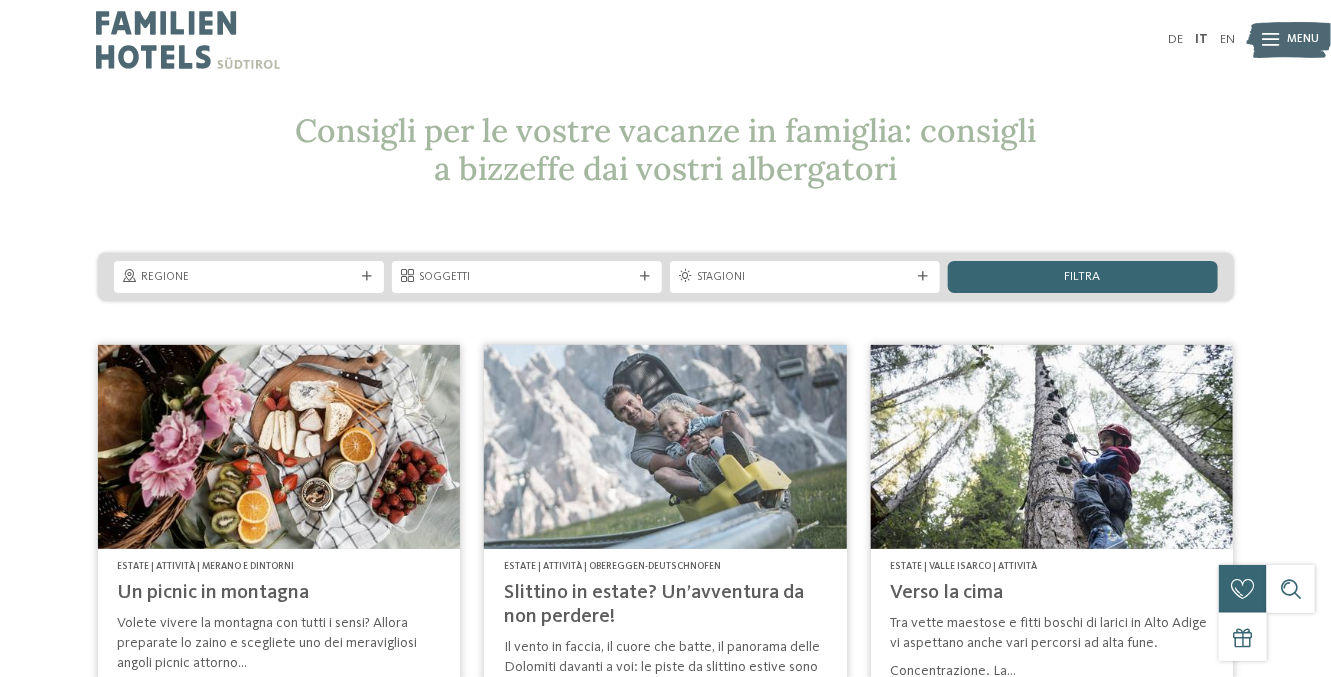 click at bounding box center [1271, 40] 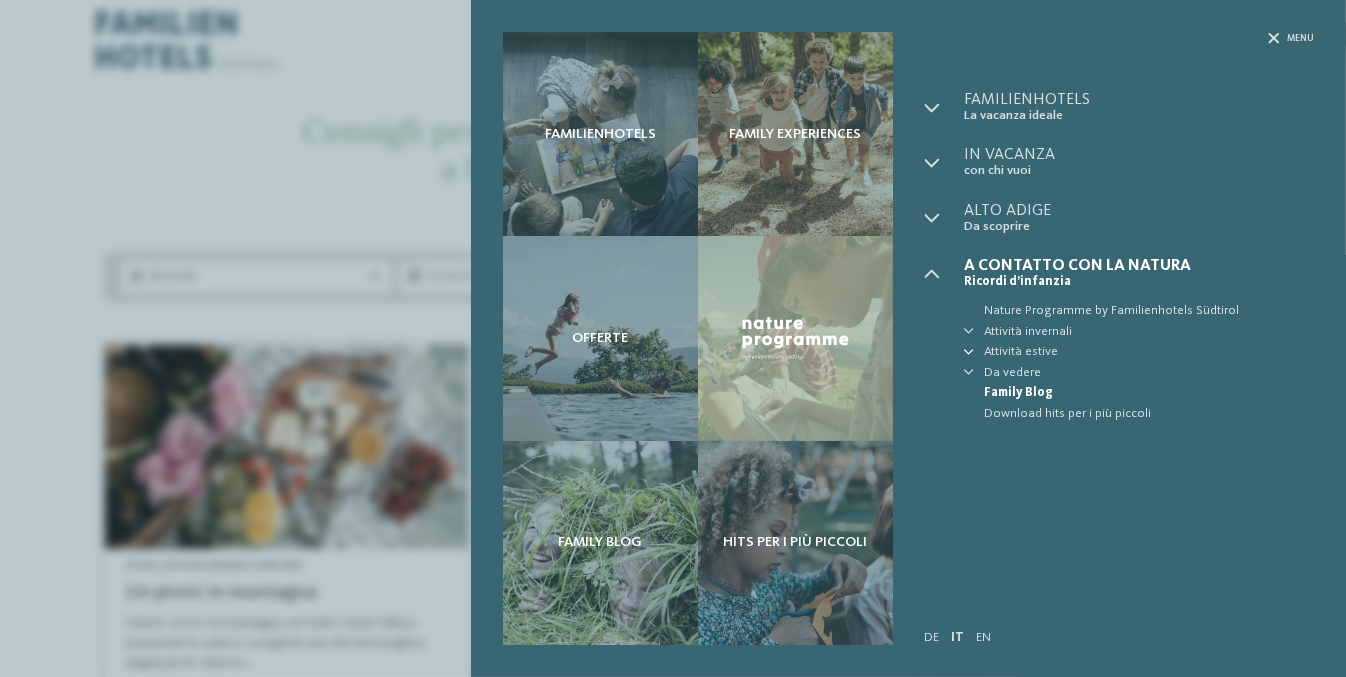 click at bounding box center (970, 353) 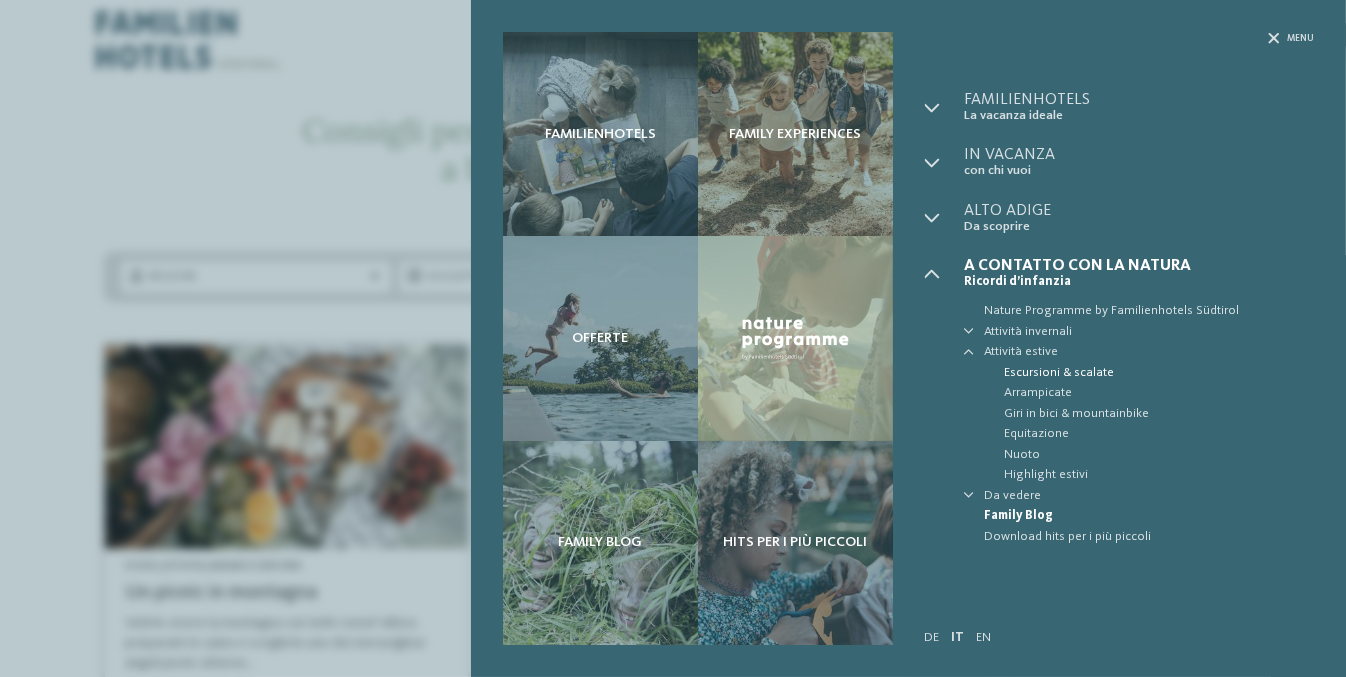 click on "Escursioni & scalate" at bounding box center (1159, 373) 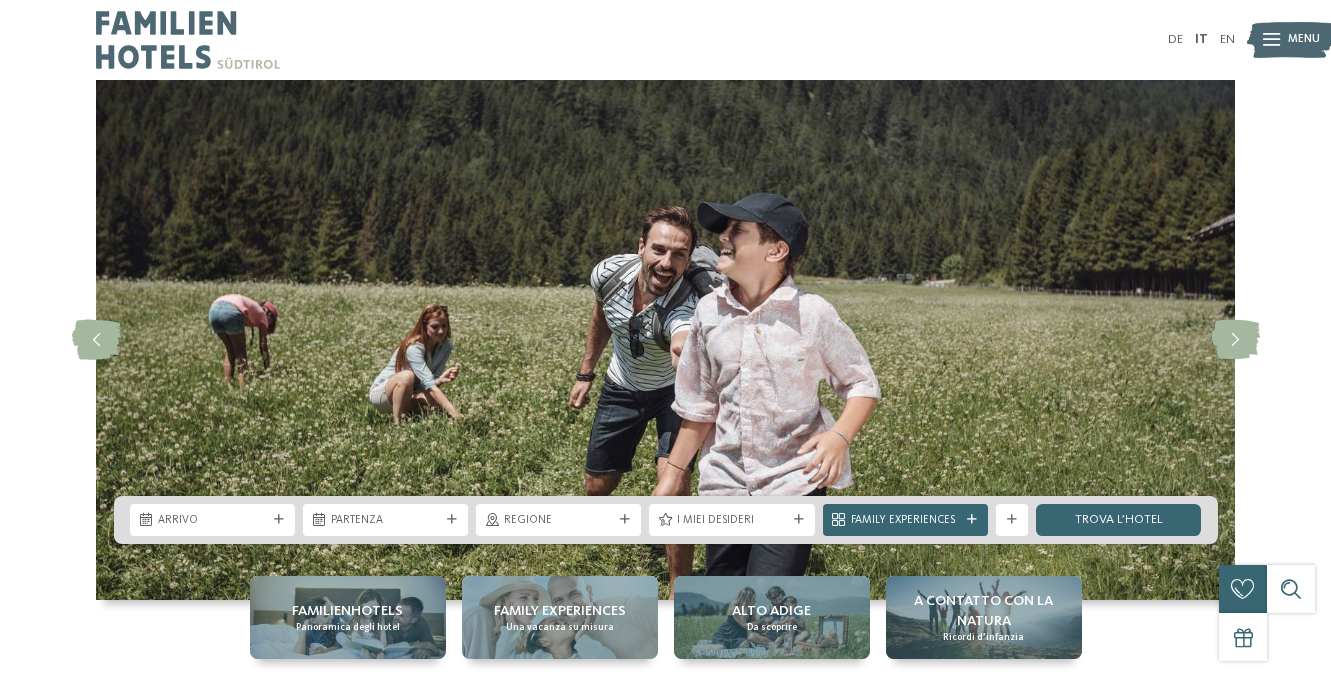 scroll, scrollTop: 0, scrollLeft: 0, axis: both 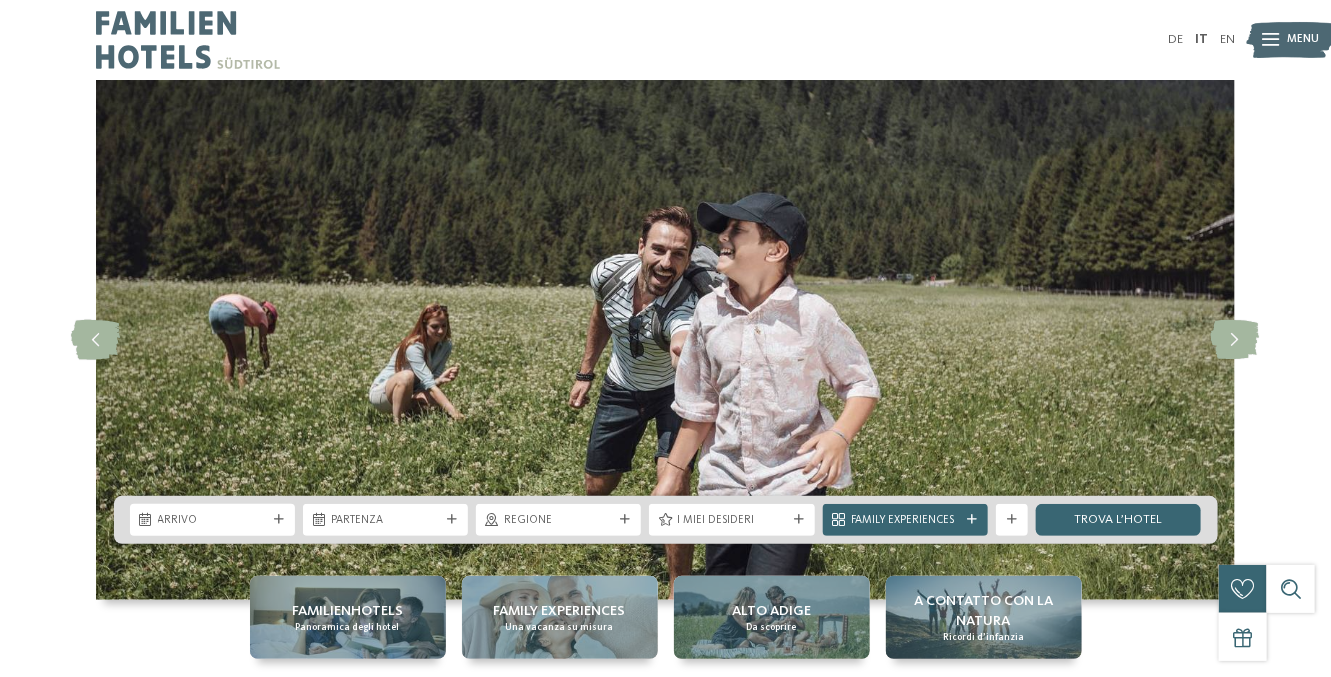 click at bounding box center (1271, 40) 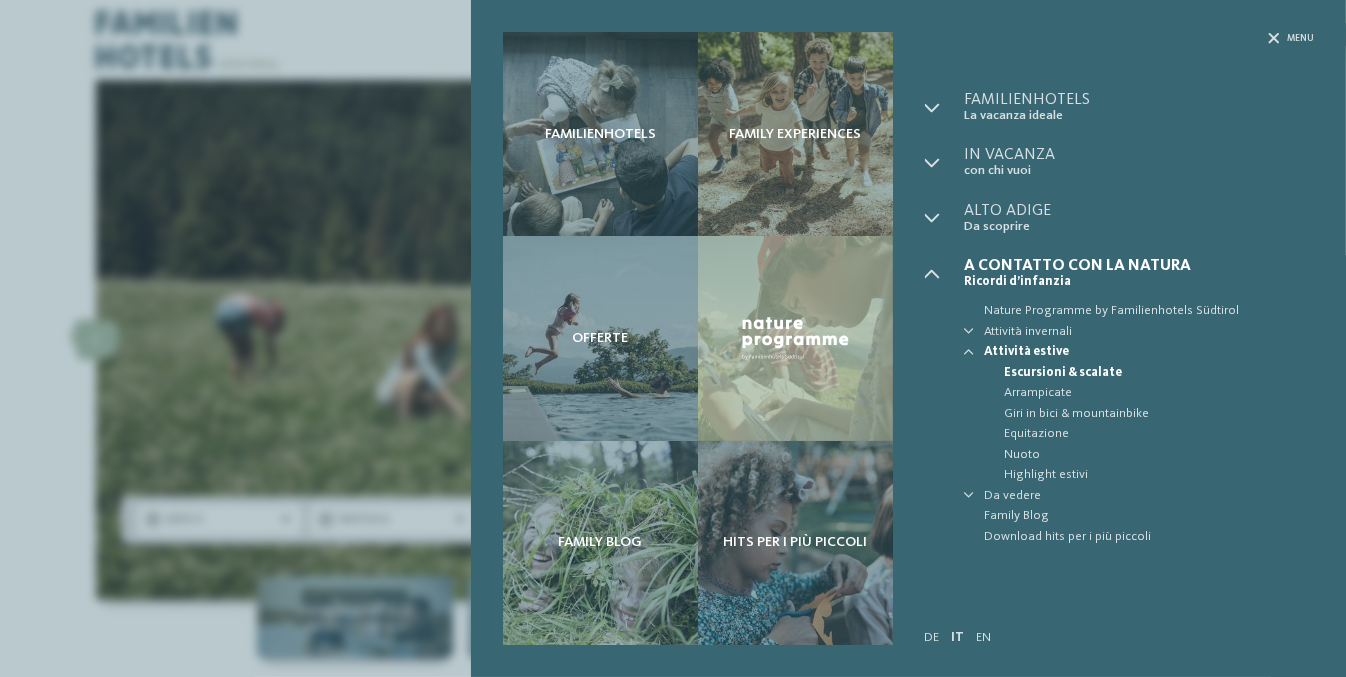 click on "Attività estive" at bounding box center [1149, 352] 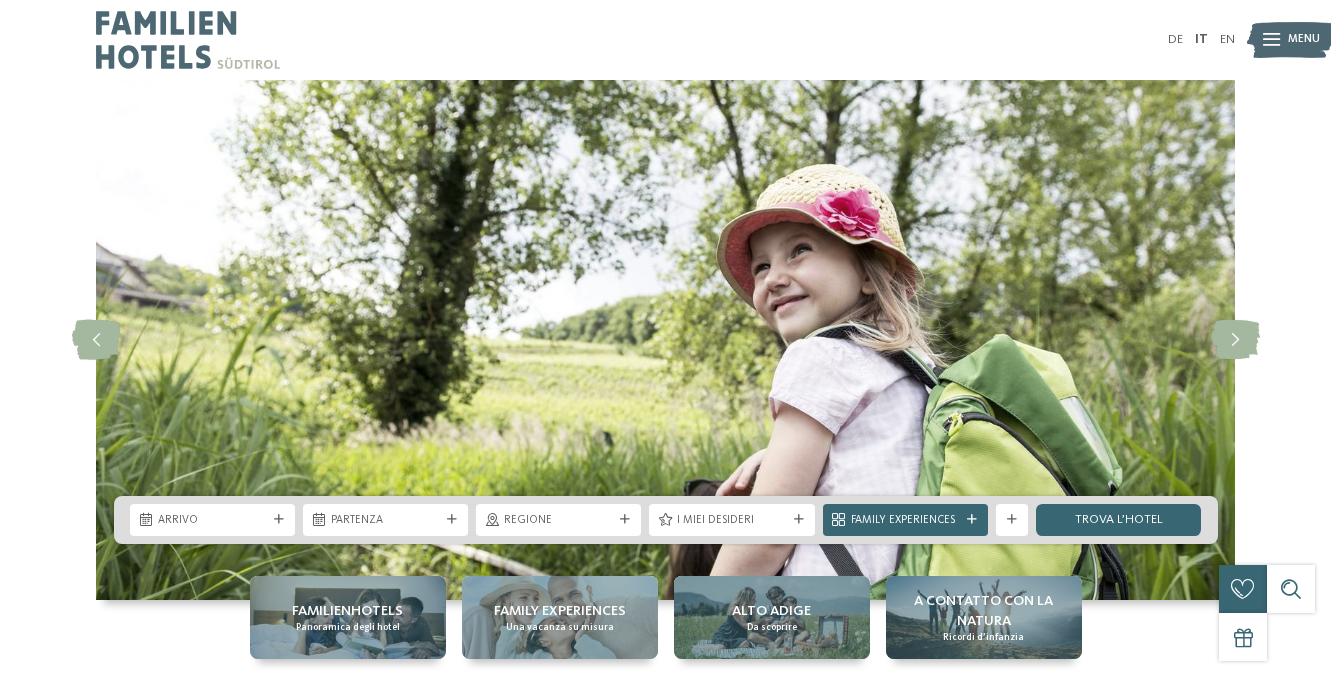 scroll, scrollTop: 0, scrollLeft: 0, axis: both 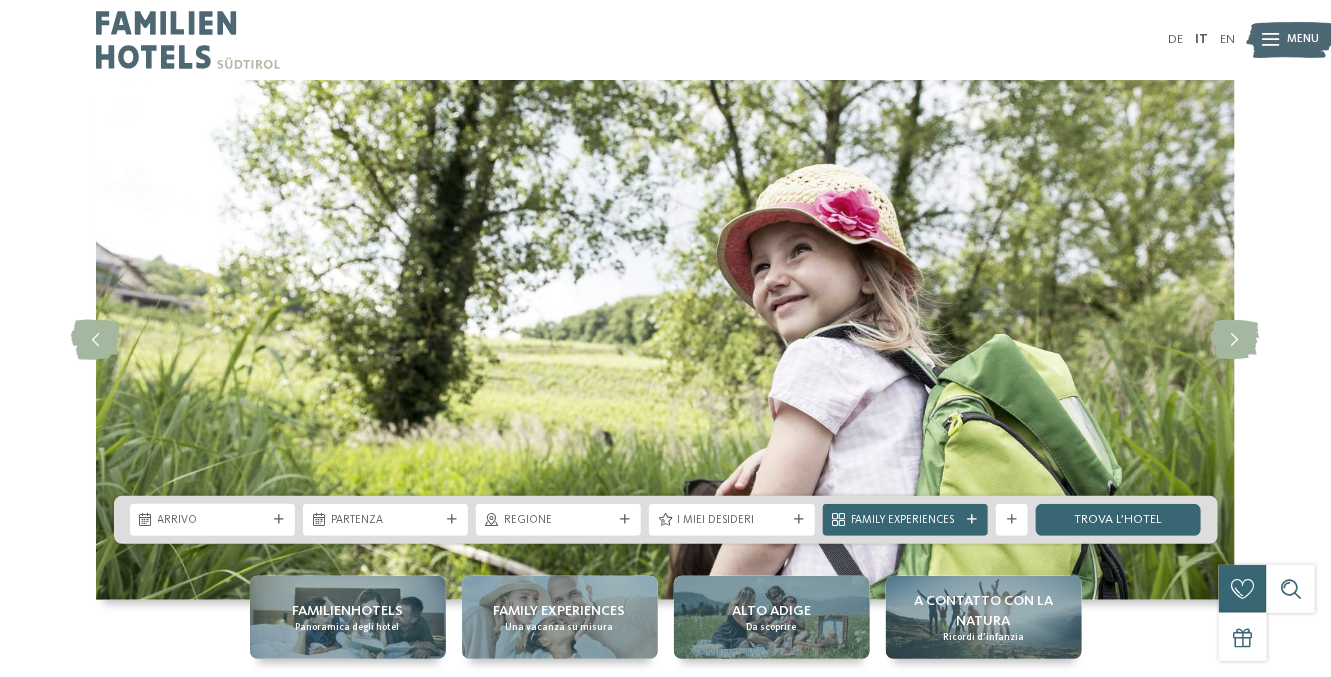 click at bounding box center (1271, 40) 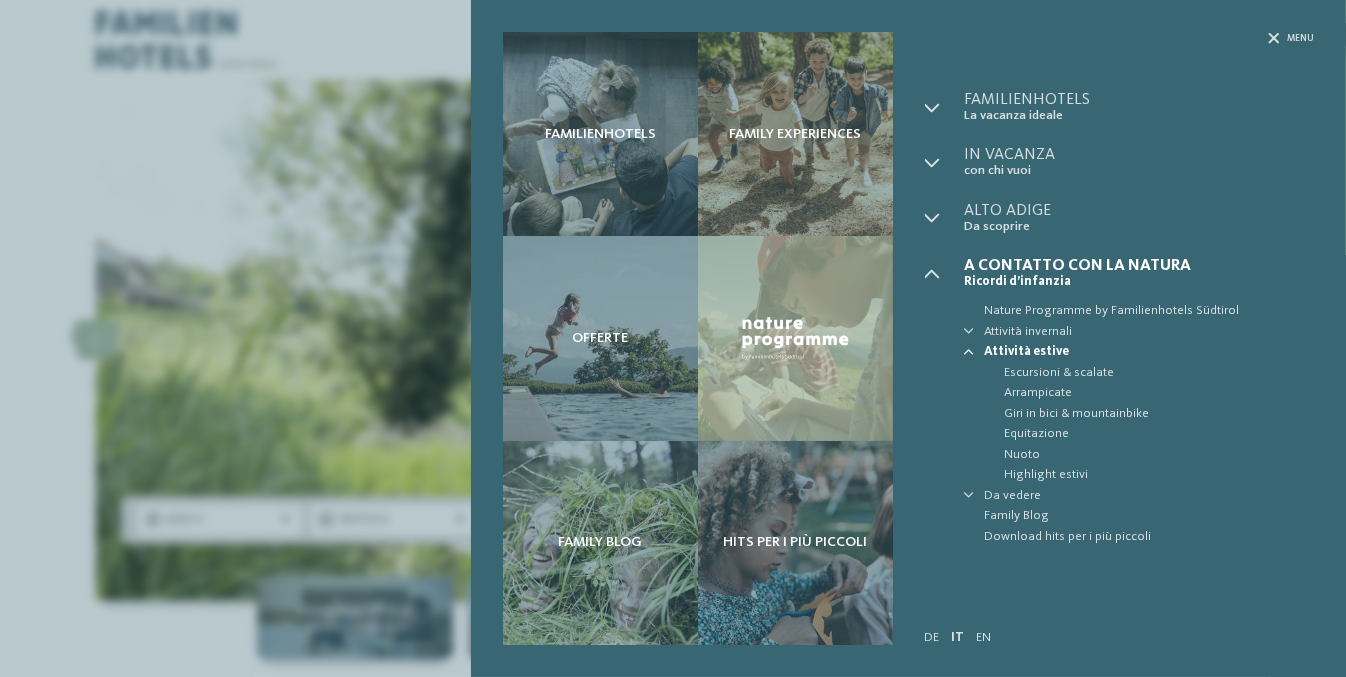 click at bounding box center (970, 353) 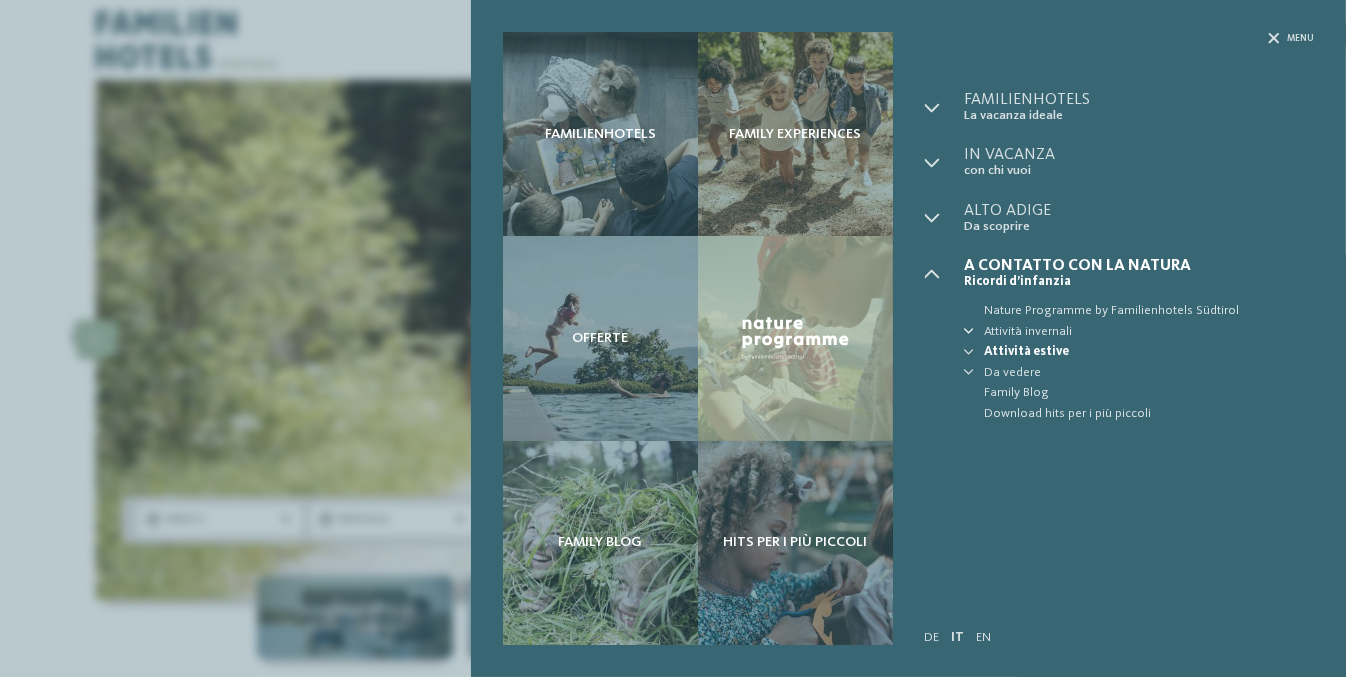 click at bounding box center (970, 332) 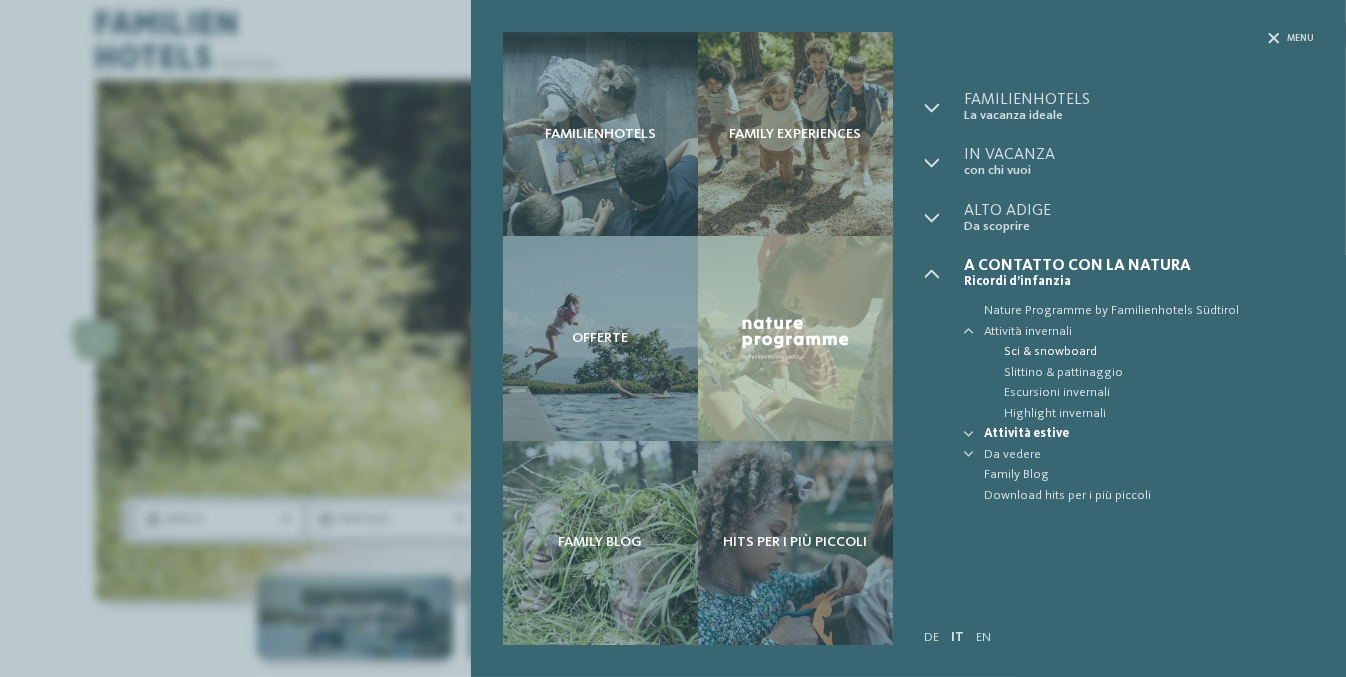 click on "Sci & snowboard" at bounding box center (1159, 352) 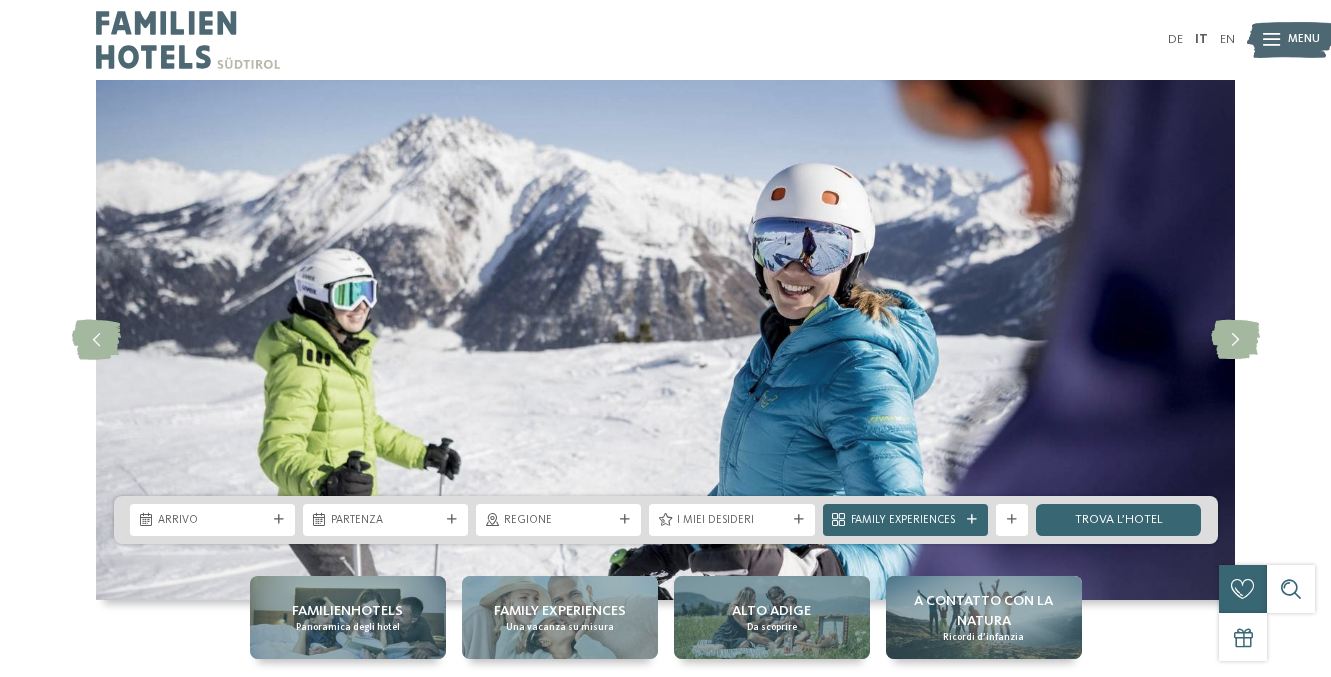 scroll, scrollTop: 0, scrollLeft: 0, axis: both 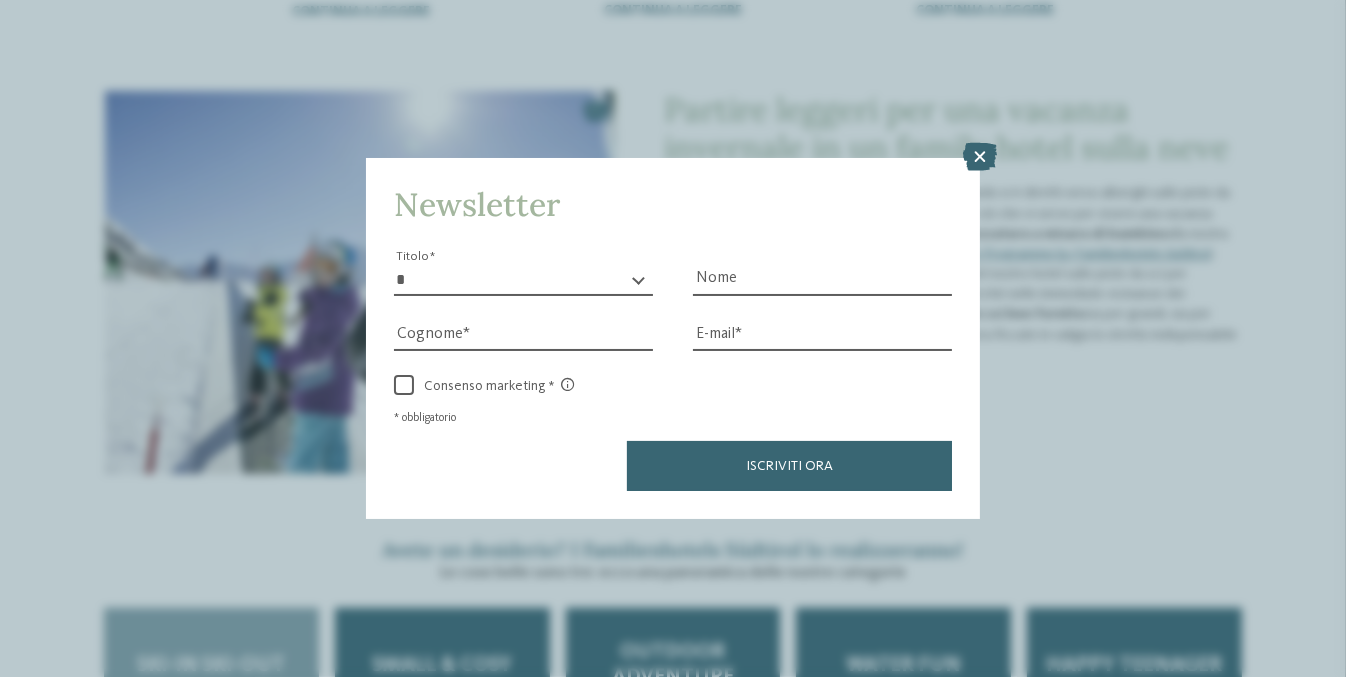 click on "* ****** ******* ******** ******" at bounding box center (523, 280) 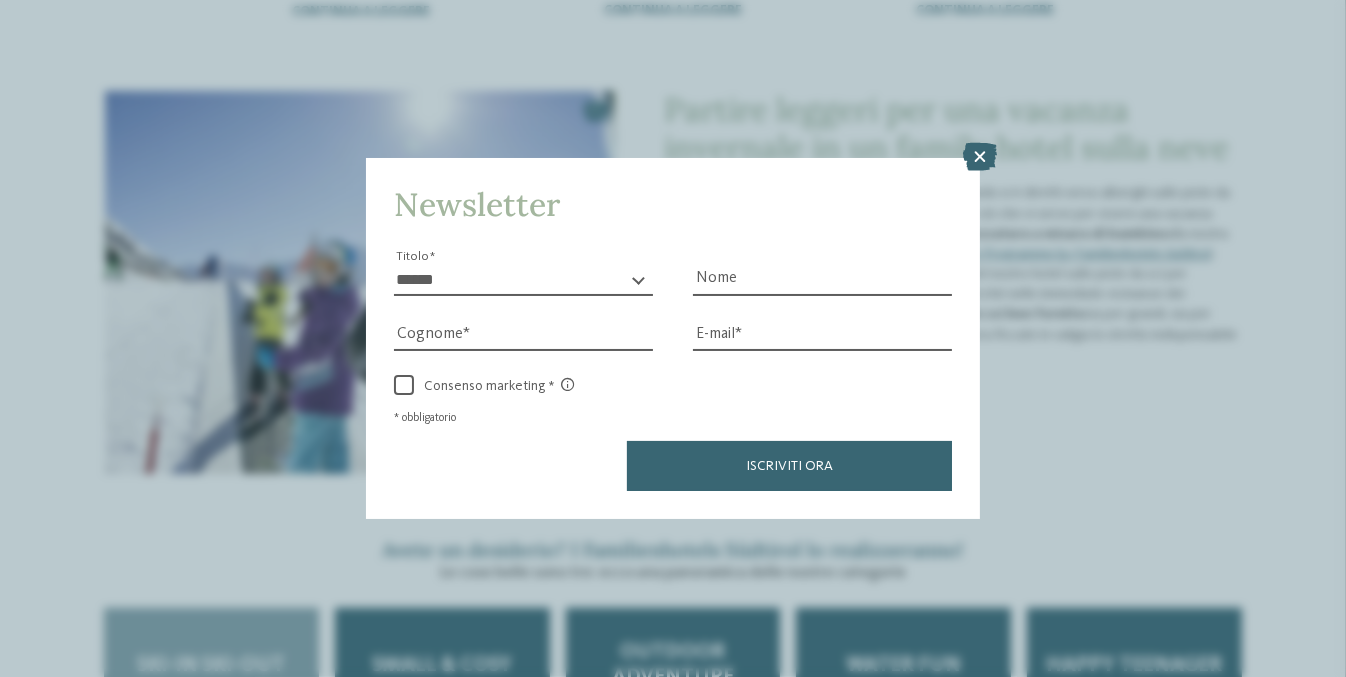click on "* ****** ******* ******** ******" at bounding box center [523, 280] 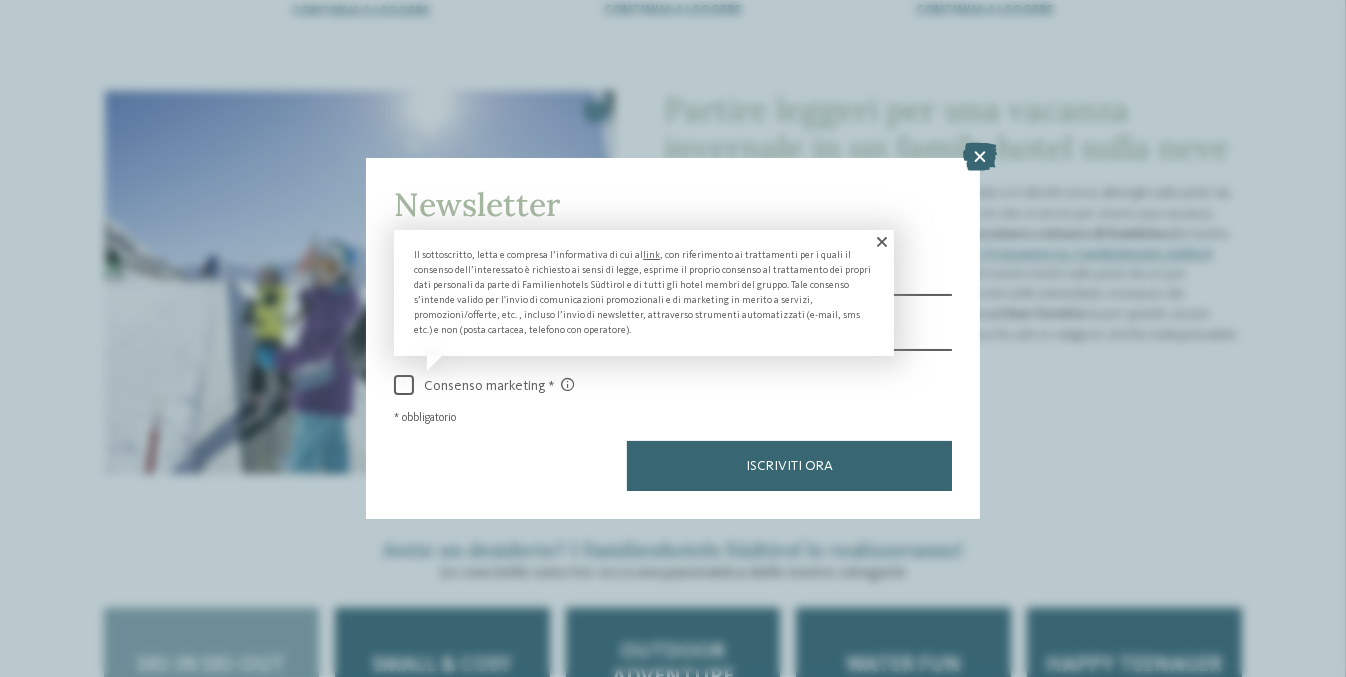 click at bounding box center [880, 242] 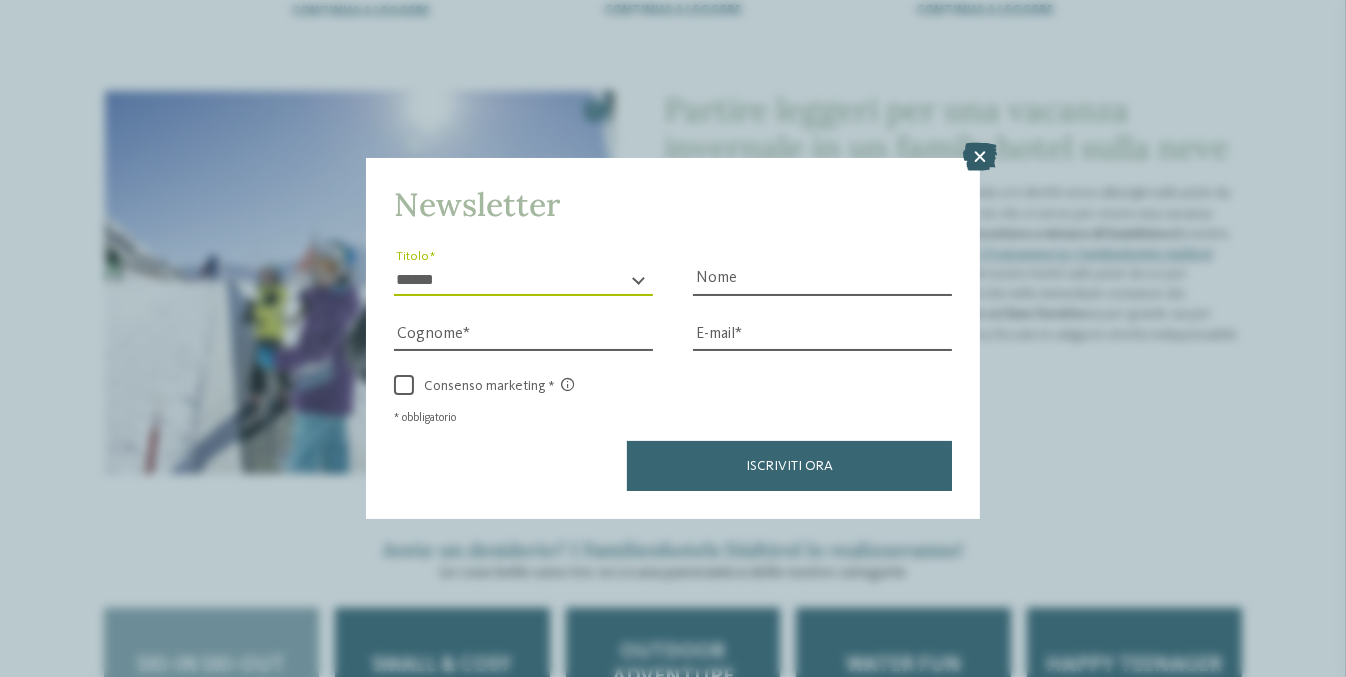 click at bounding box center [980, 157] 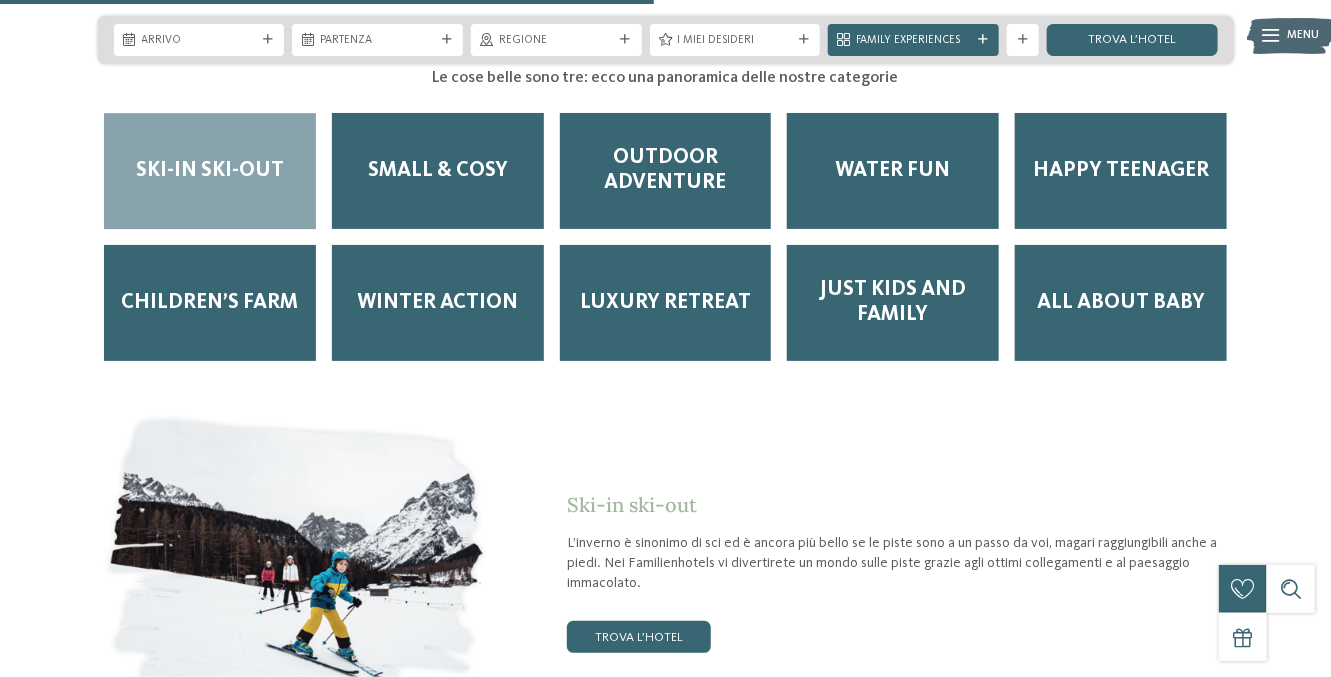 scroll, scrollTop: 2100, scrollLeft: 0, axis: vertical 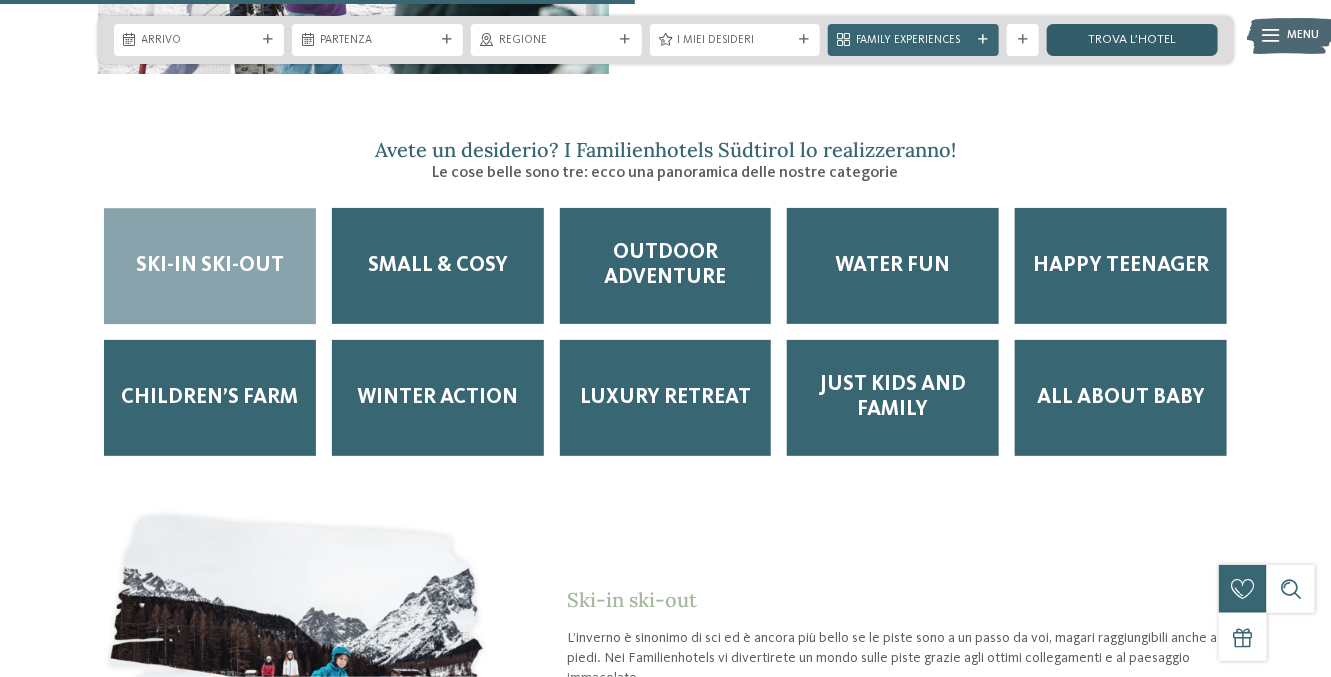 click on "trova l’hotel" at bounding box center (1132, 40) 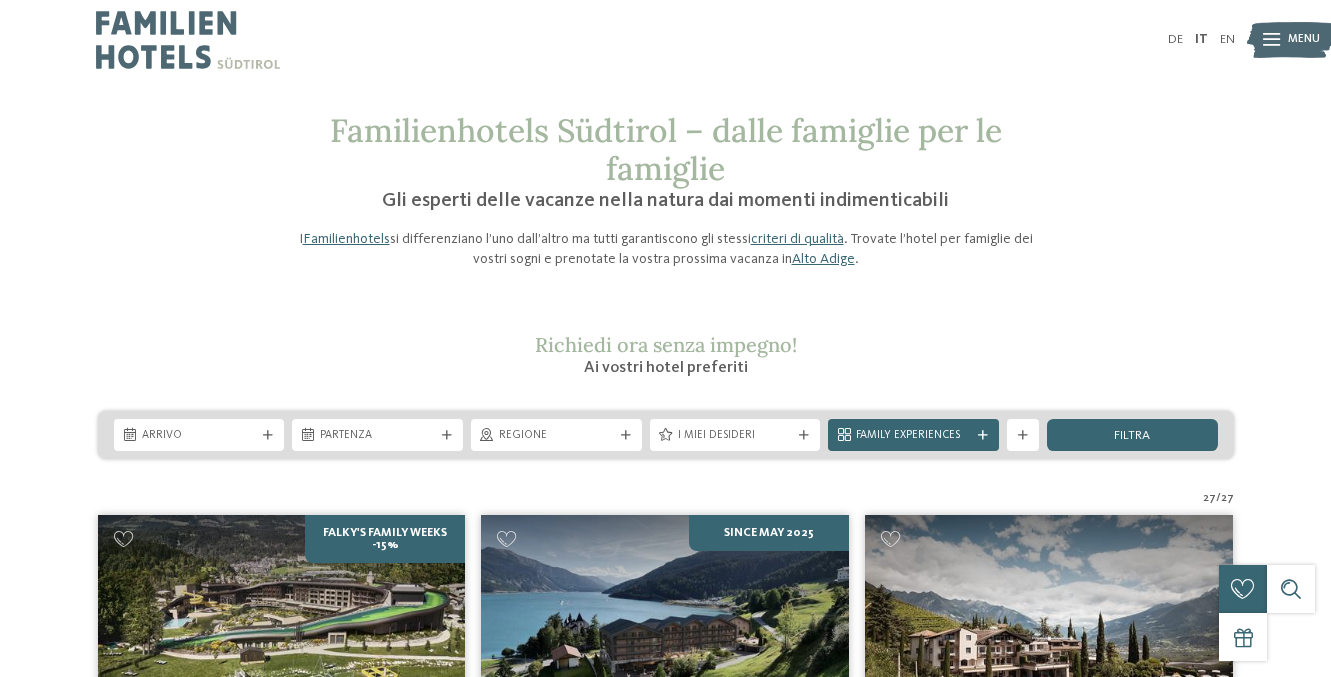 scroll, scrollTop: 0, scrollLeft: 0, axis: both 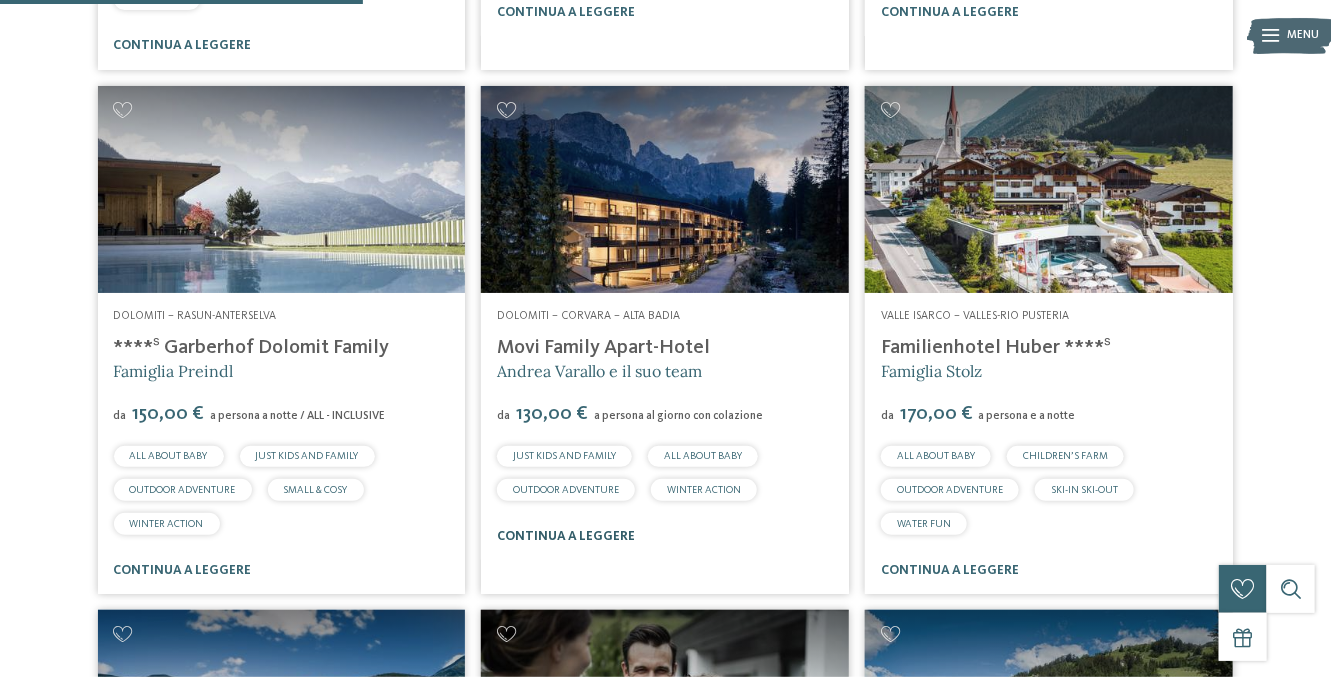 click on "continua a leggere" at bounding box center (566, 536) 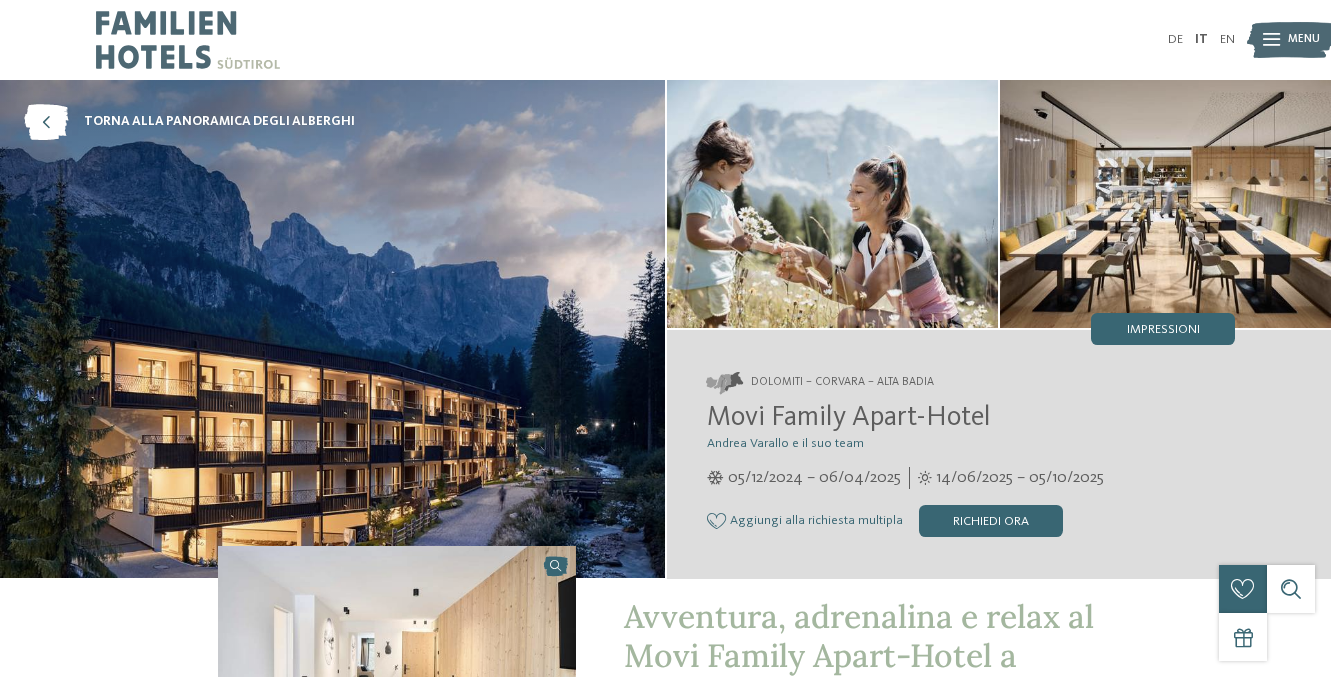 scroll, scrollTop: 0, scrollLeft: 0, axis: both 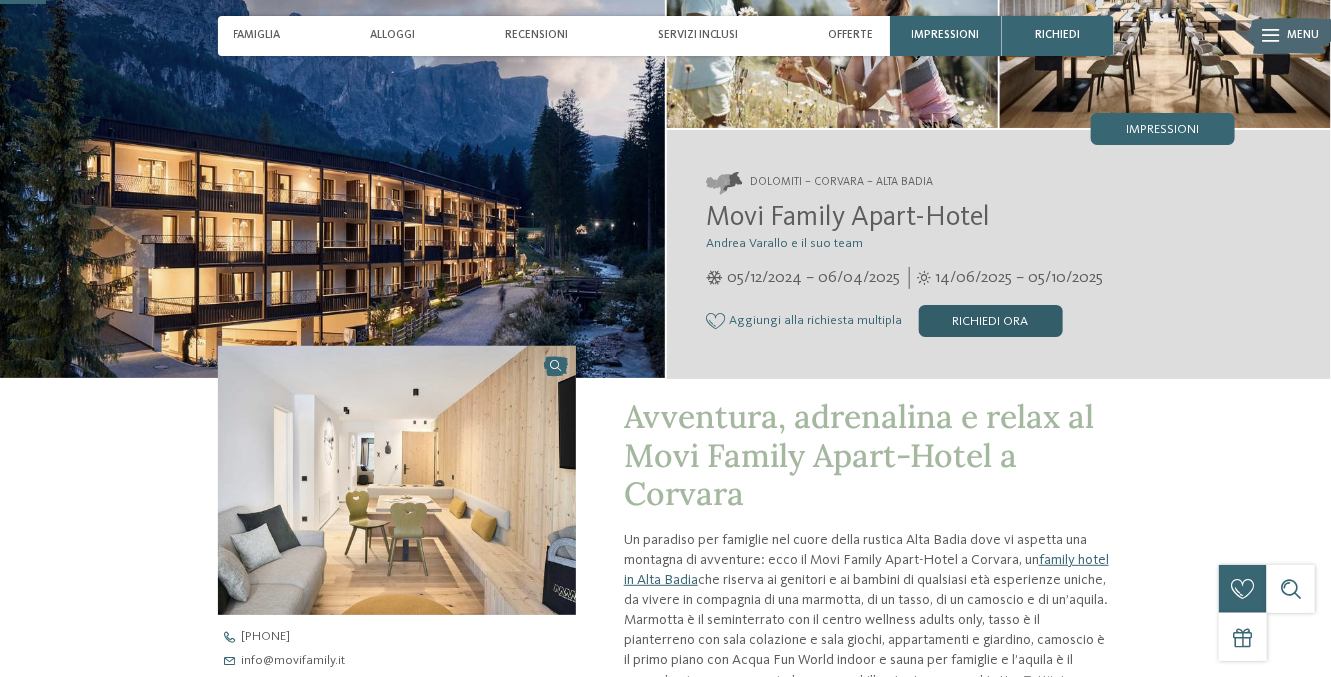 click on "Richiedi ora" at bounding box center (991, 321) 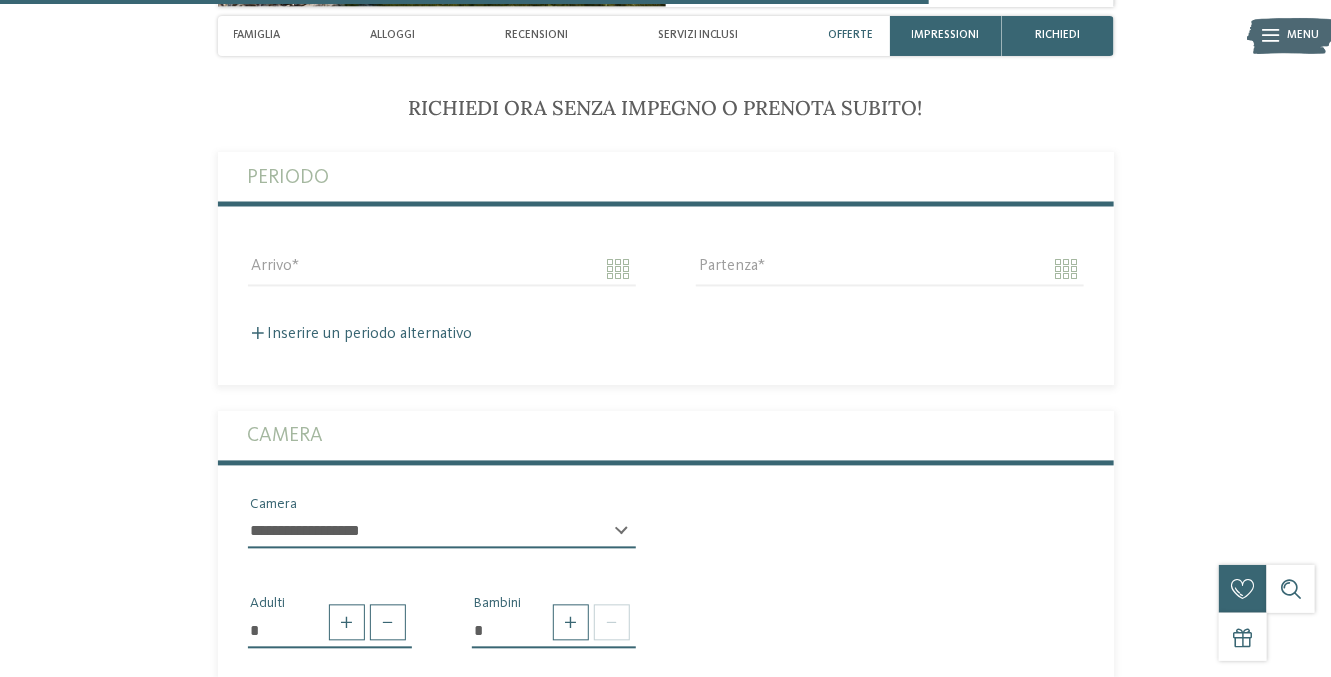 scroll, scrollTop: 4080, scrollLeft: 0, axis: vertical 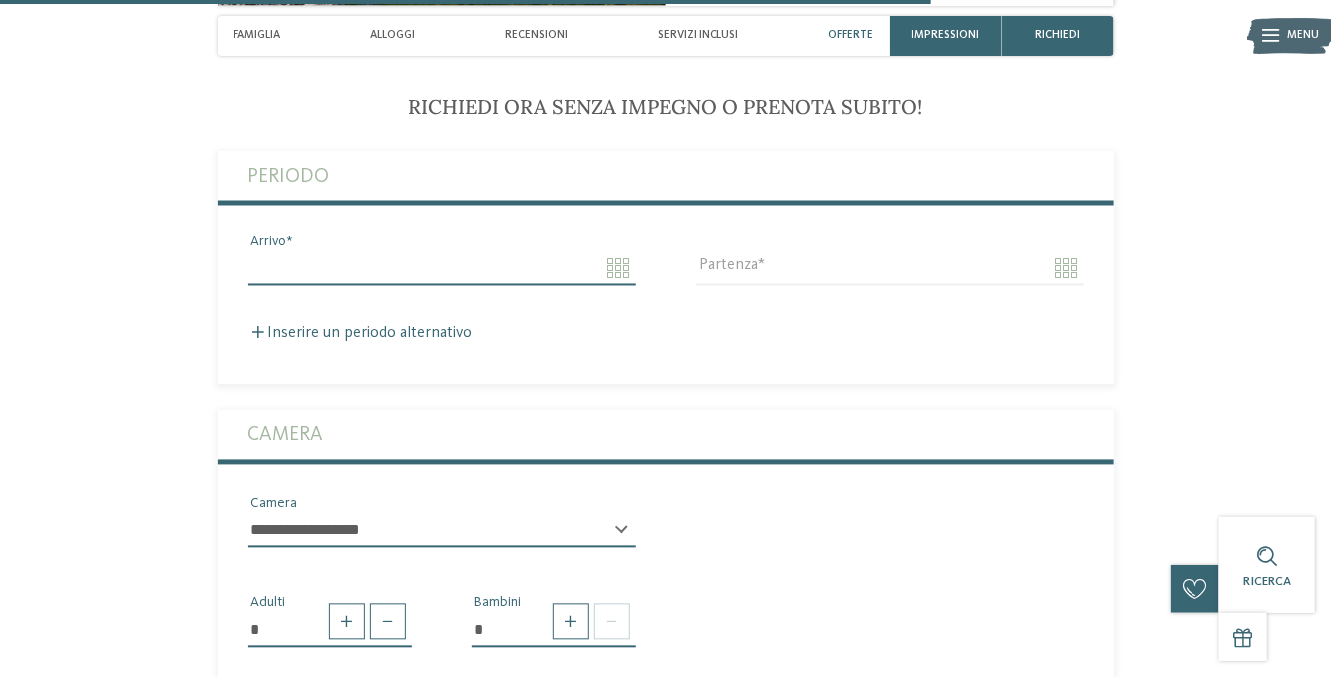 click on "Arrivo" at bounding box center (442, 269) 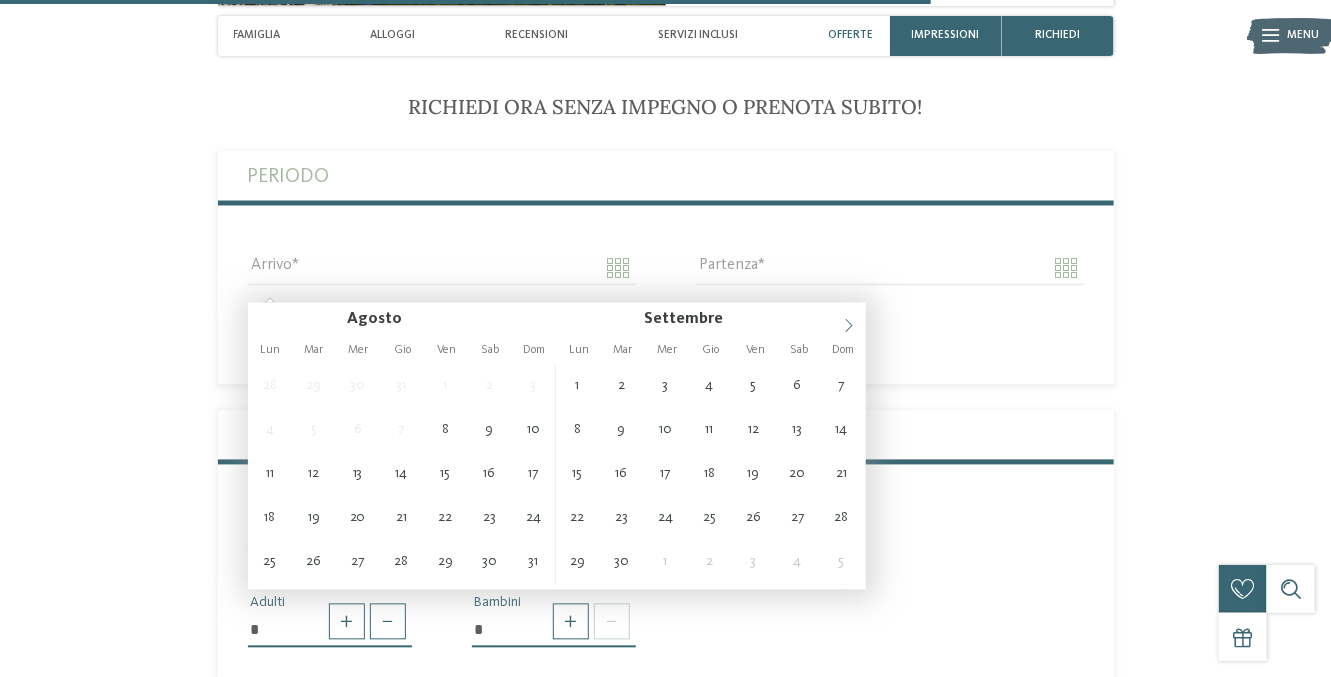 click at bounding box center (849, 320) 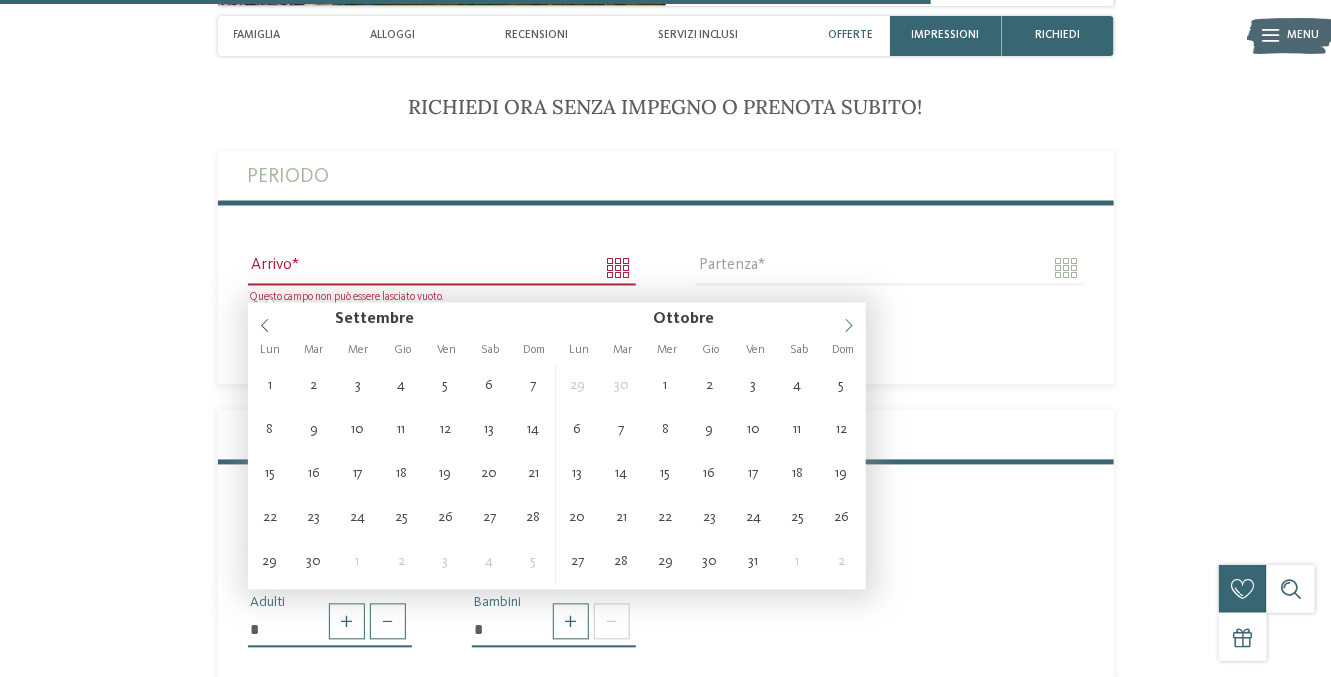 click at bounding box center [849, 320] 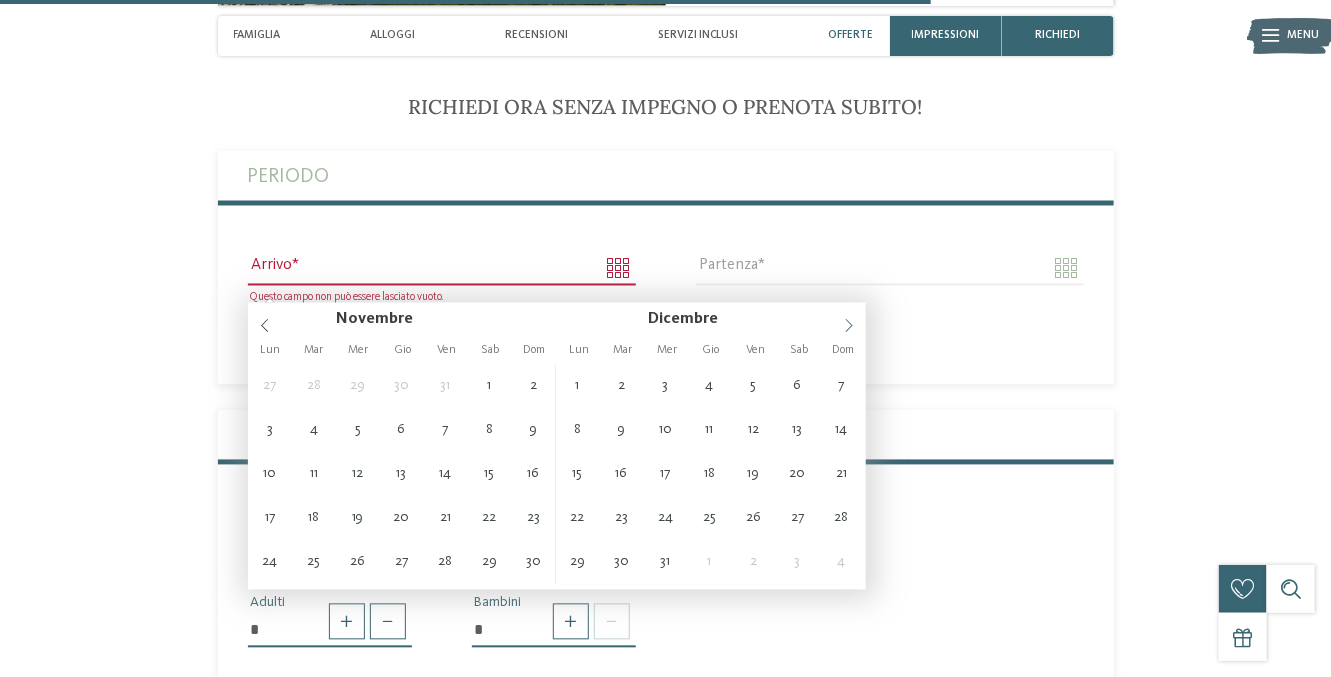 click at bounding box center [849, 320] 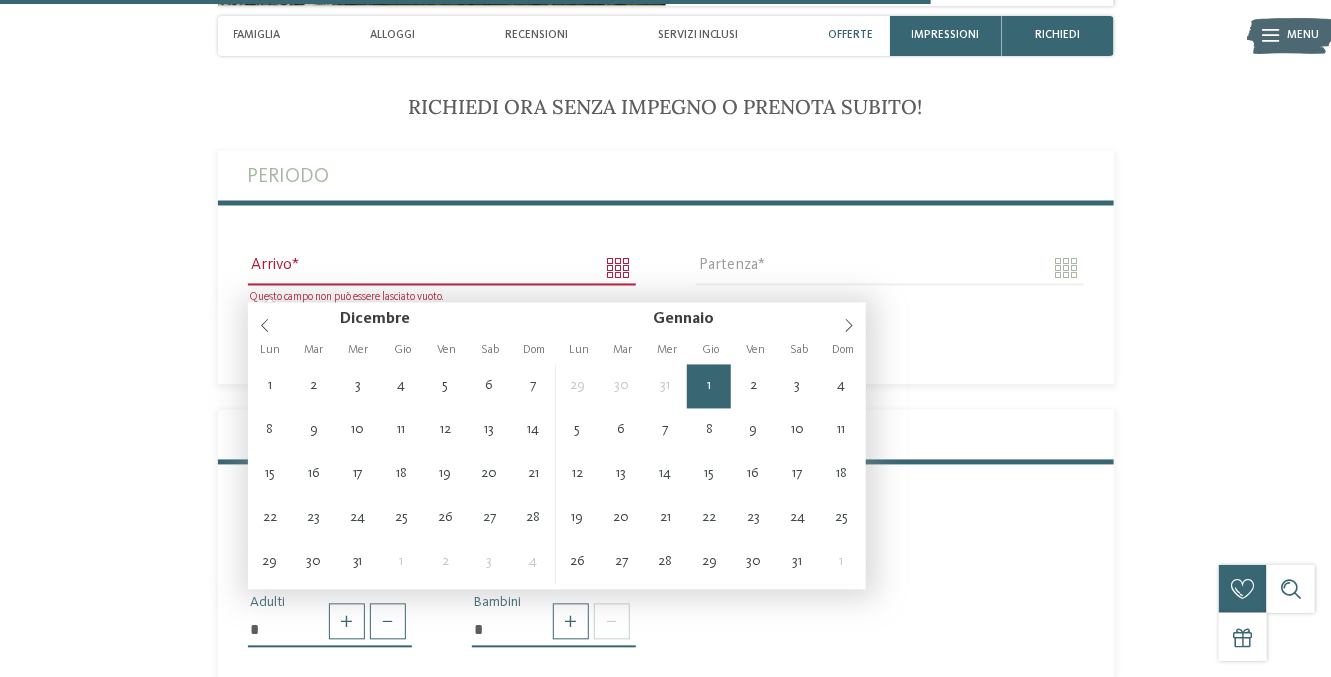 type on "**********" 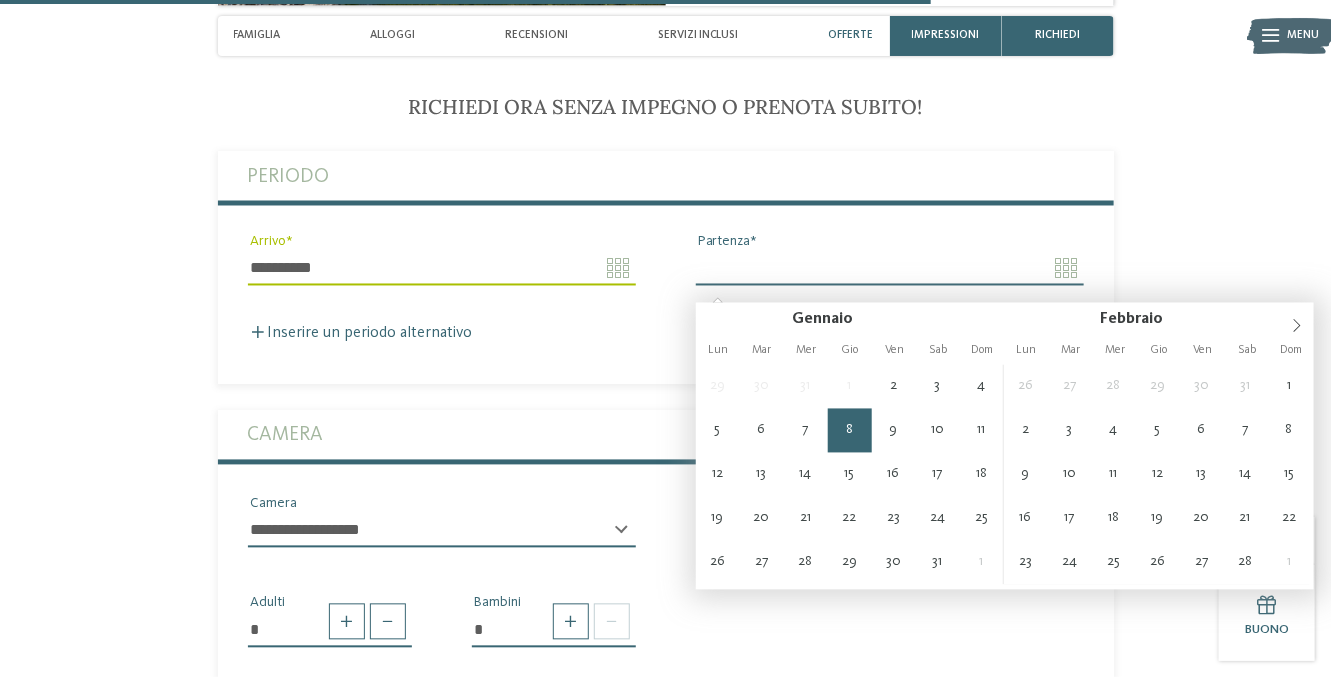 type on "**********" 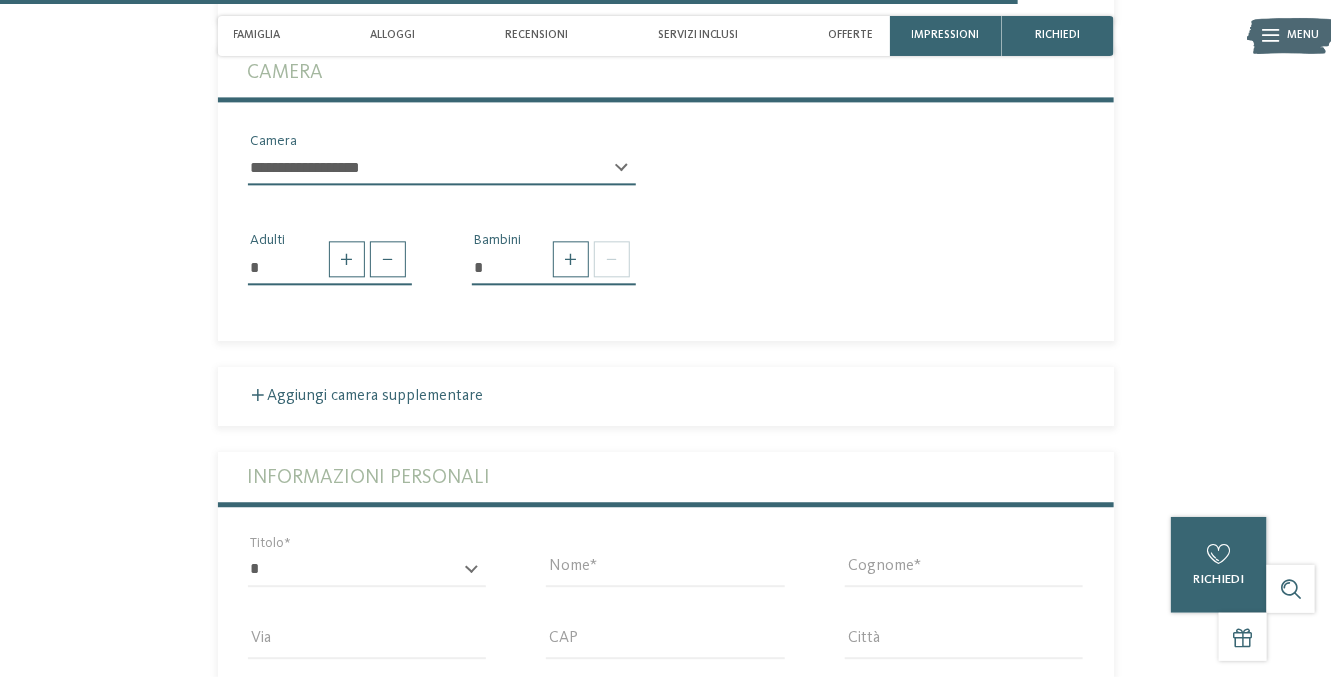 scroll, scrollTop: 4480, scrollLeft: 0, axis: vertical 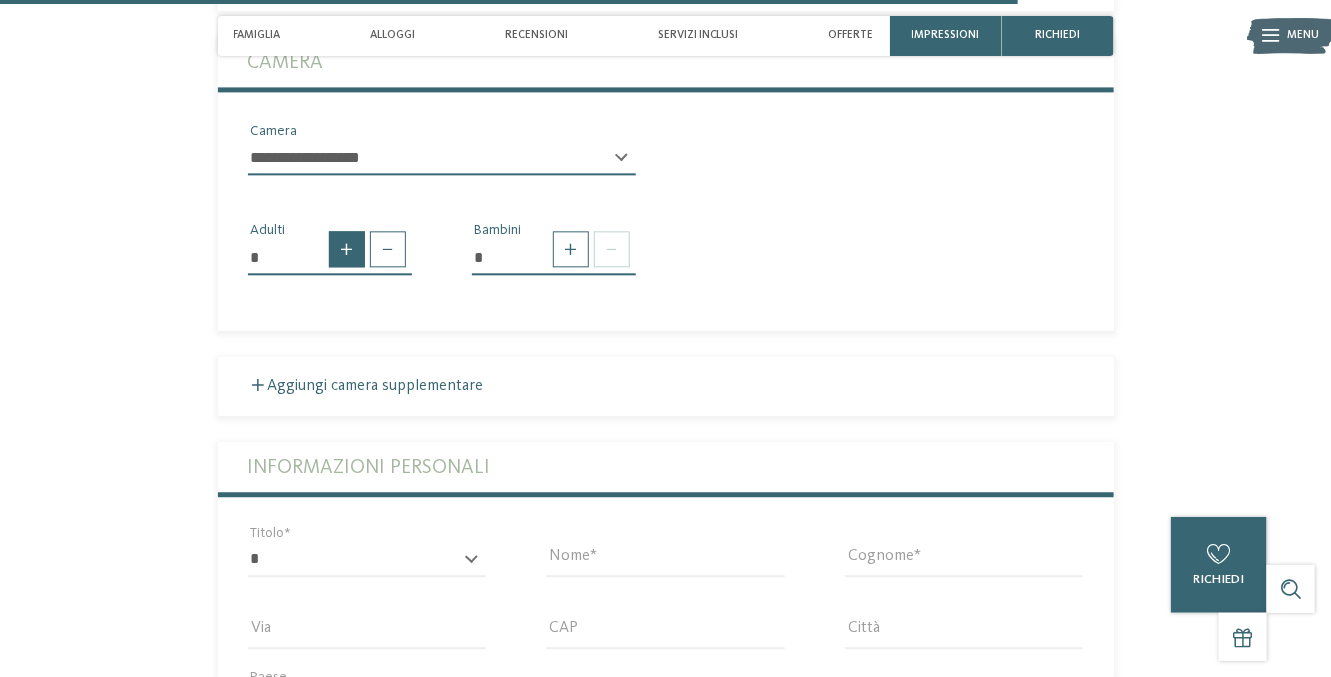 click at bounding box center [347, 249] 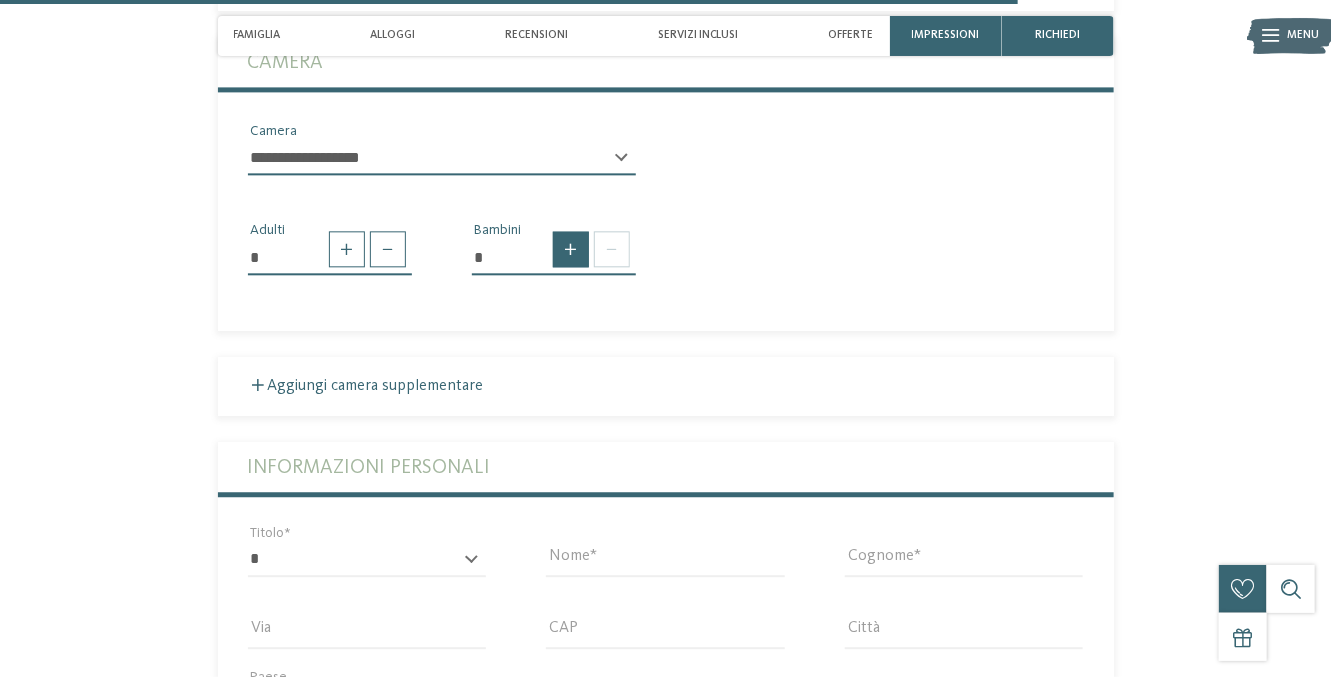 click at bounding box center [571, 249] 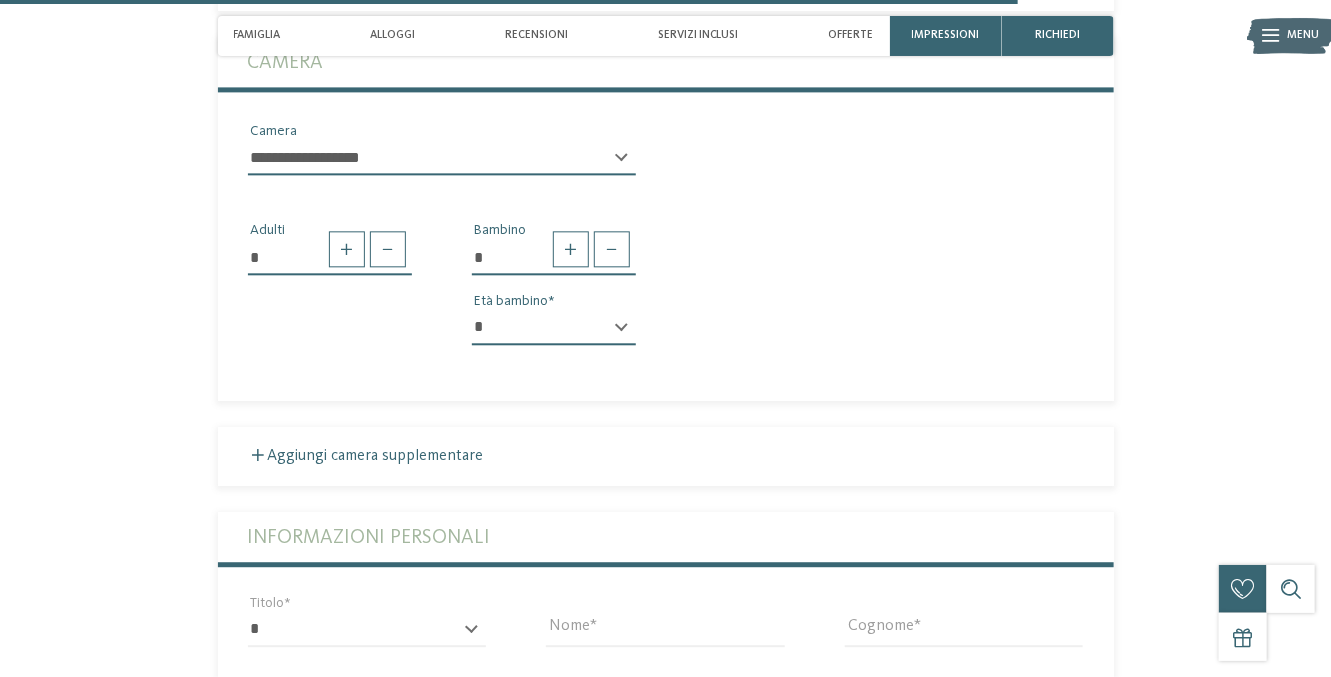 click on "* * * * * * * * * * * ** ** ** ** ** ** ** **" at bounding box center (554, 328) 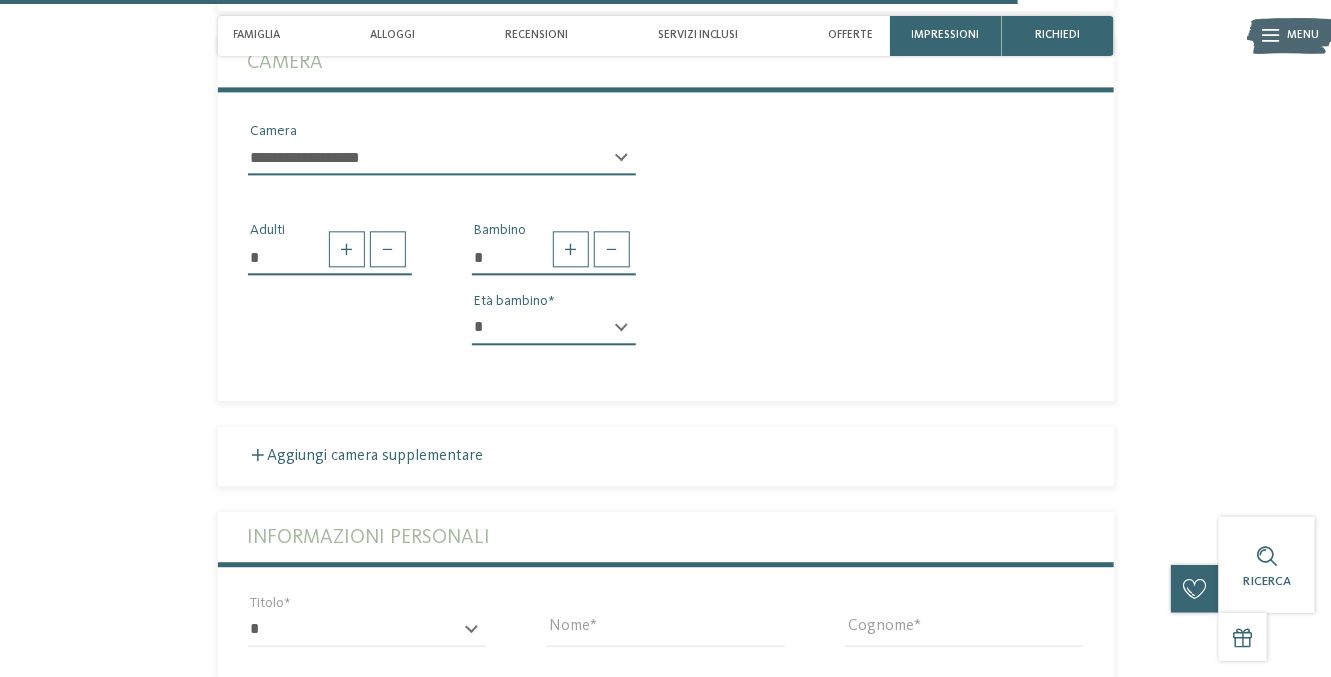 select on "*" 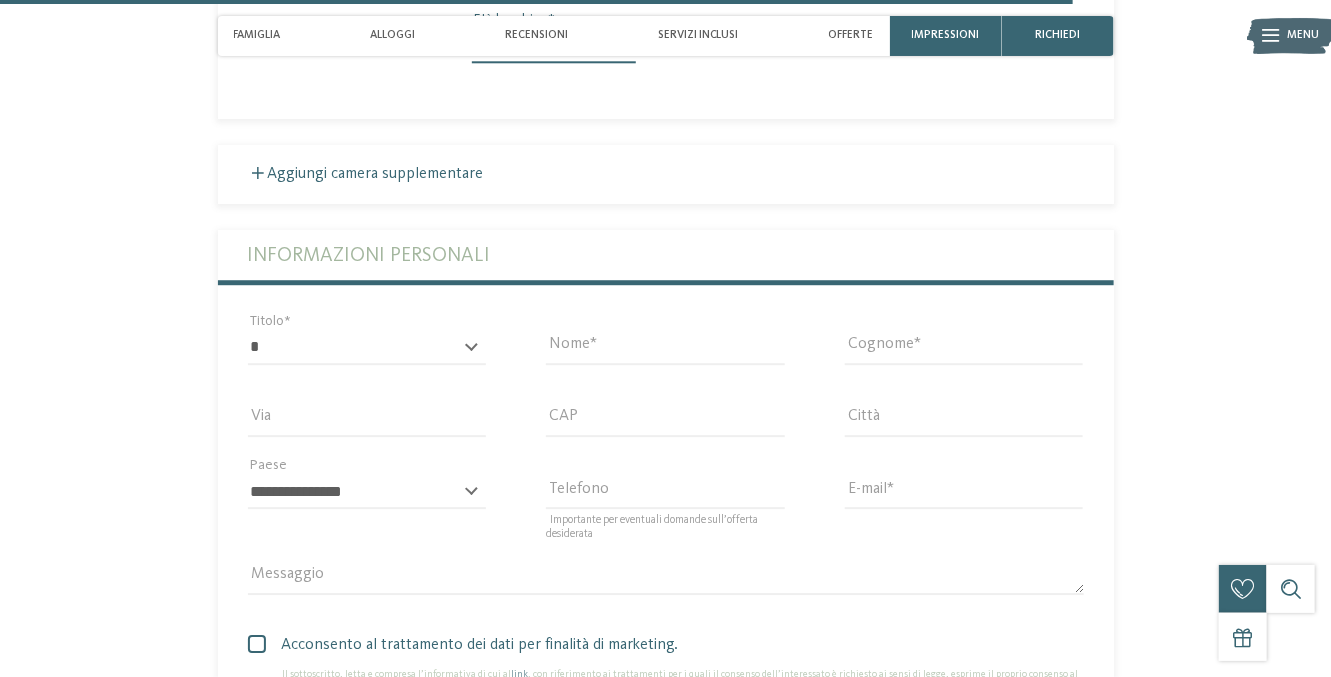 scroll, scrollTop: 4780, scrollLeft: 0, axis: vertical 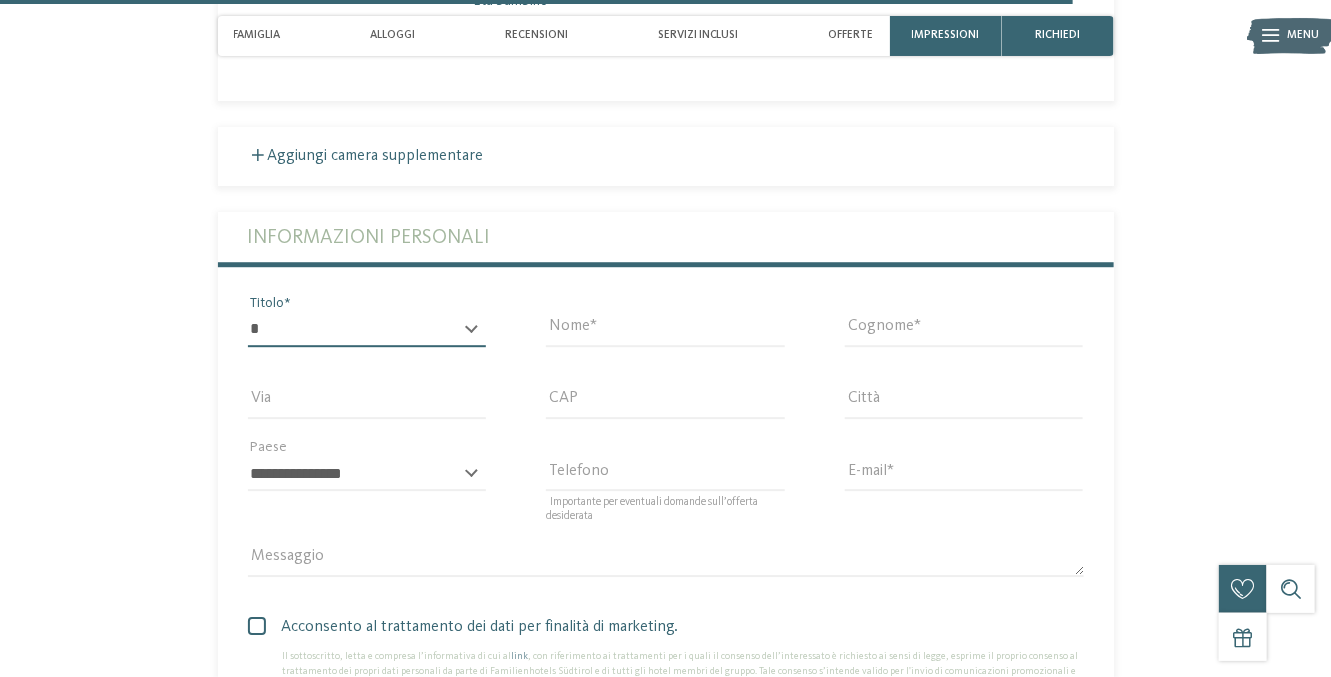 click on "* ****** ******* ******** ******" at bounding box center [367, 330] 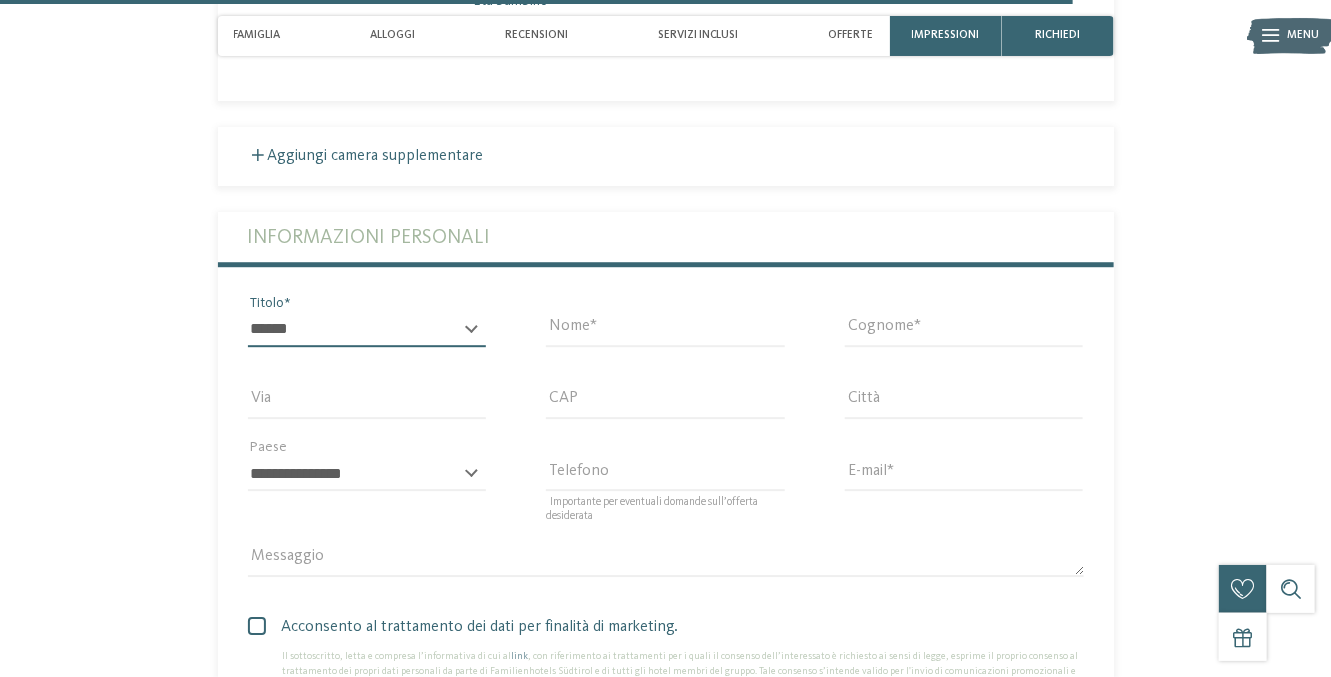 click on "* ****** ******* ******** ******" at bounding box center (367, 330) 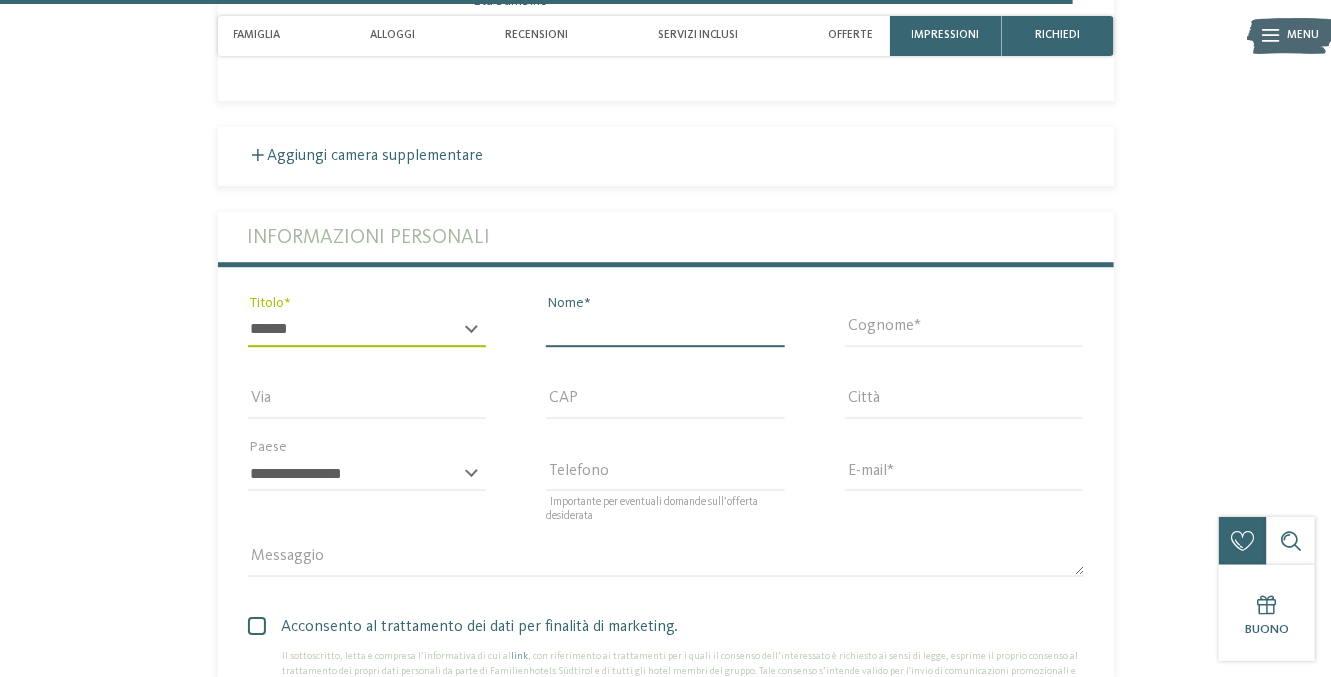 click on "Nome" at bounding box center [665, 330] 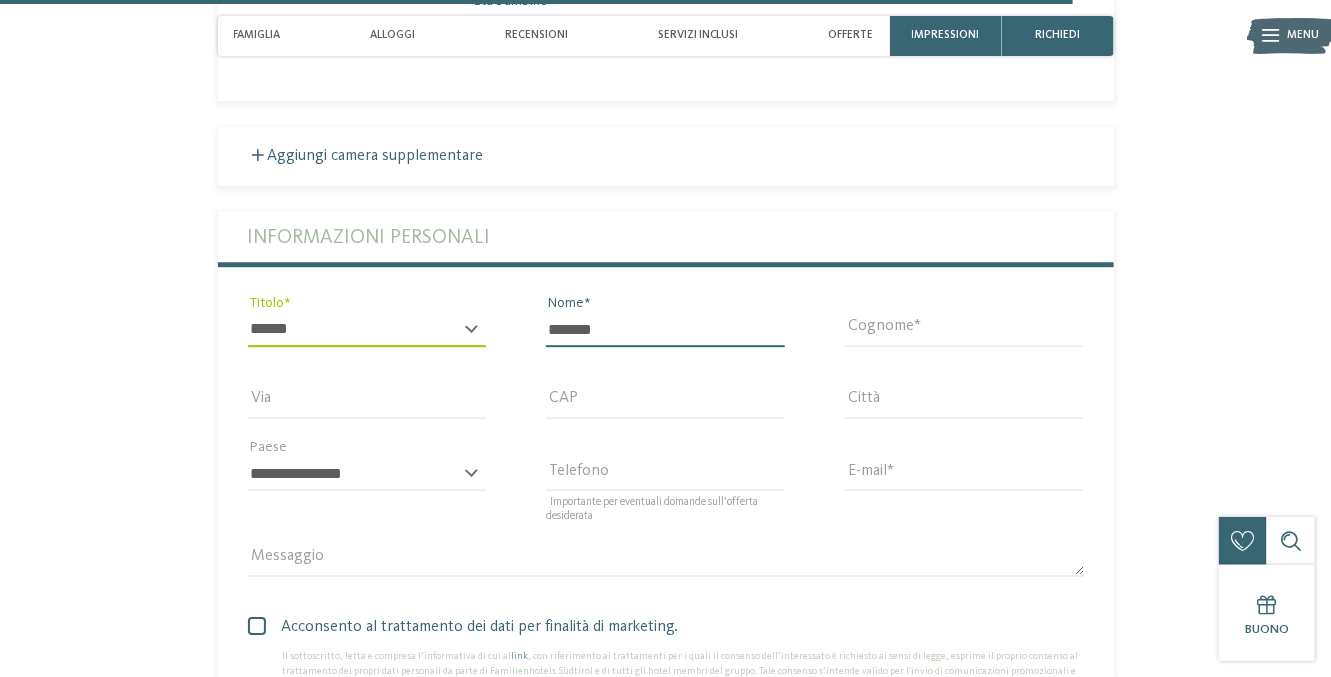 type on "**********" 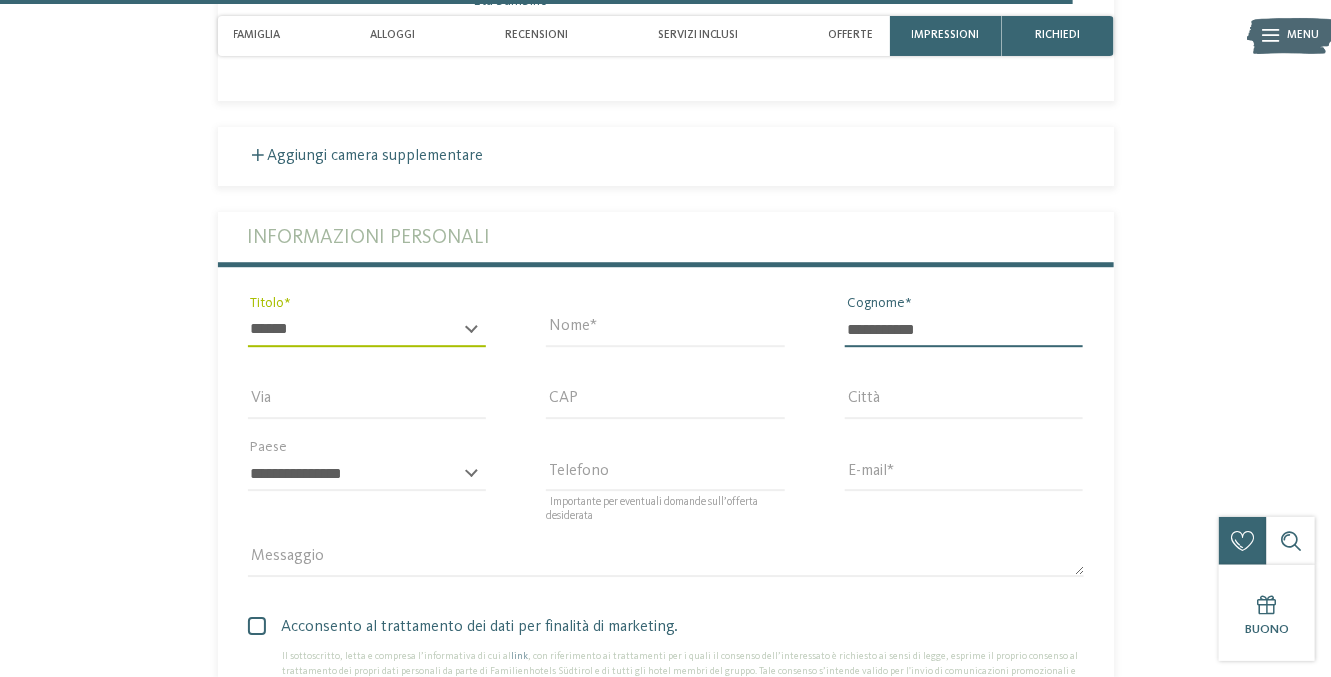 type on "**********" 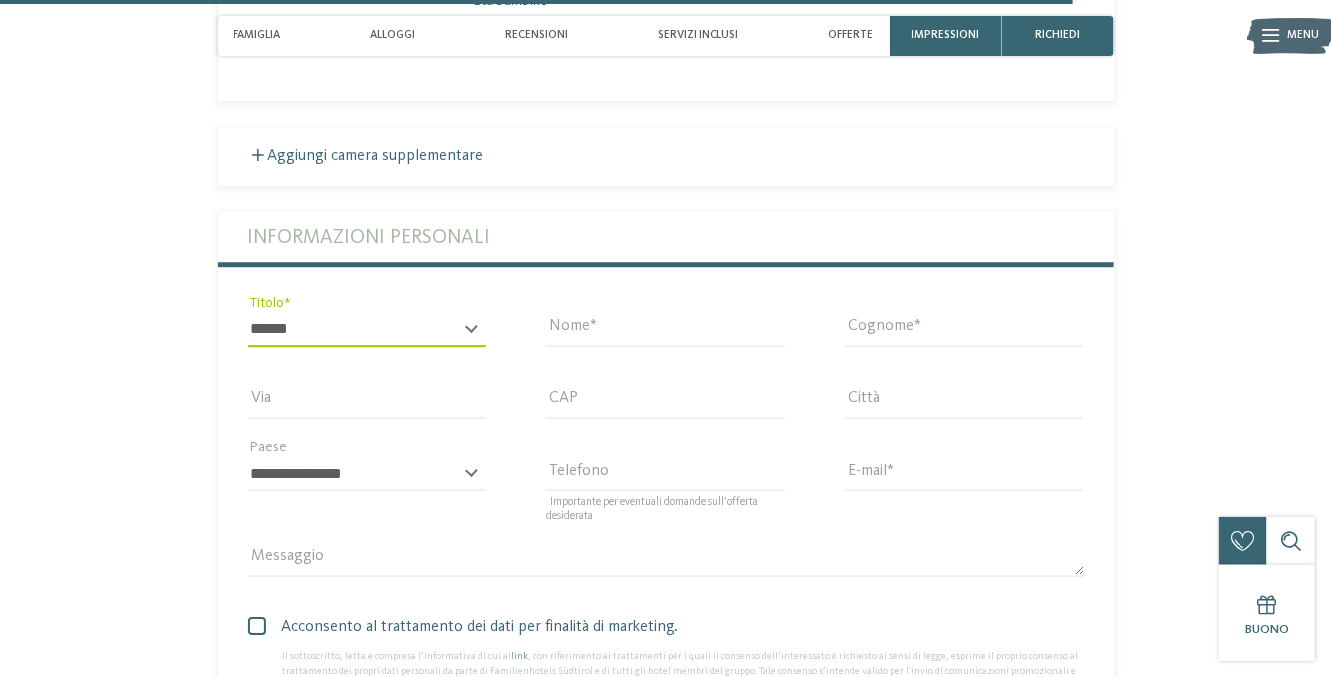type on "*****" 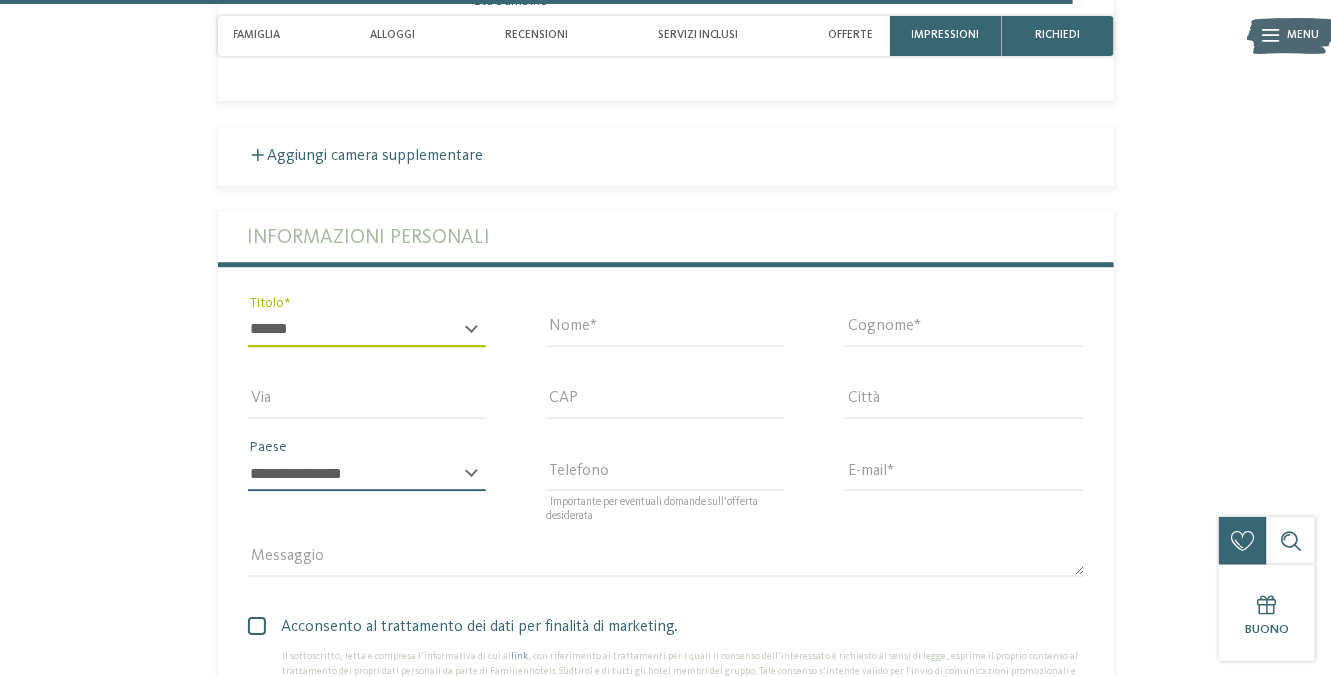 select on "**" 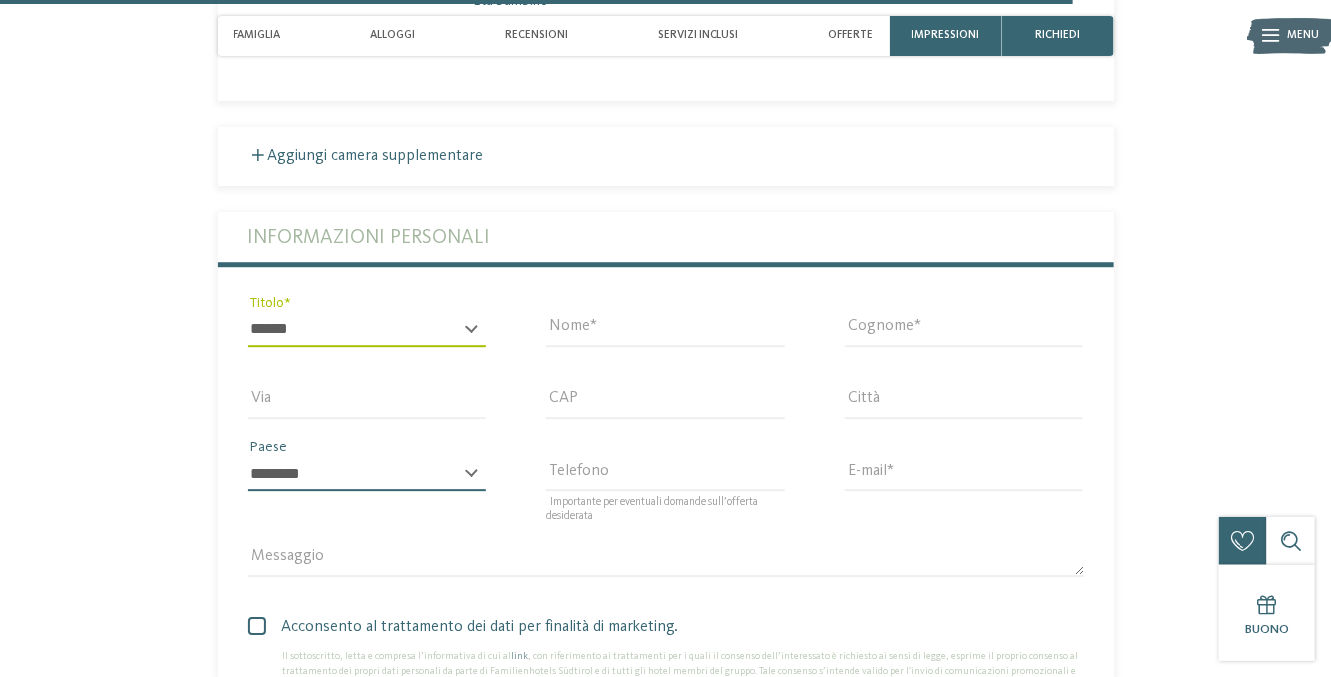 type on "**********" 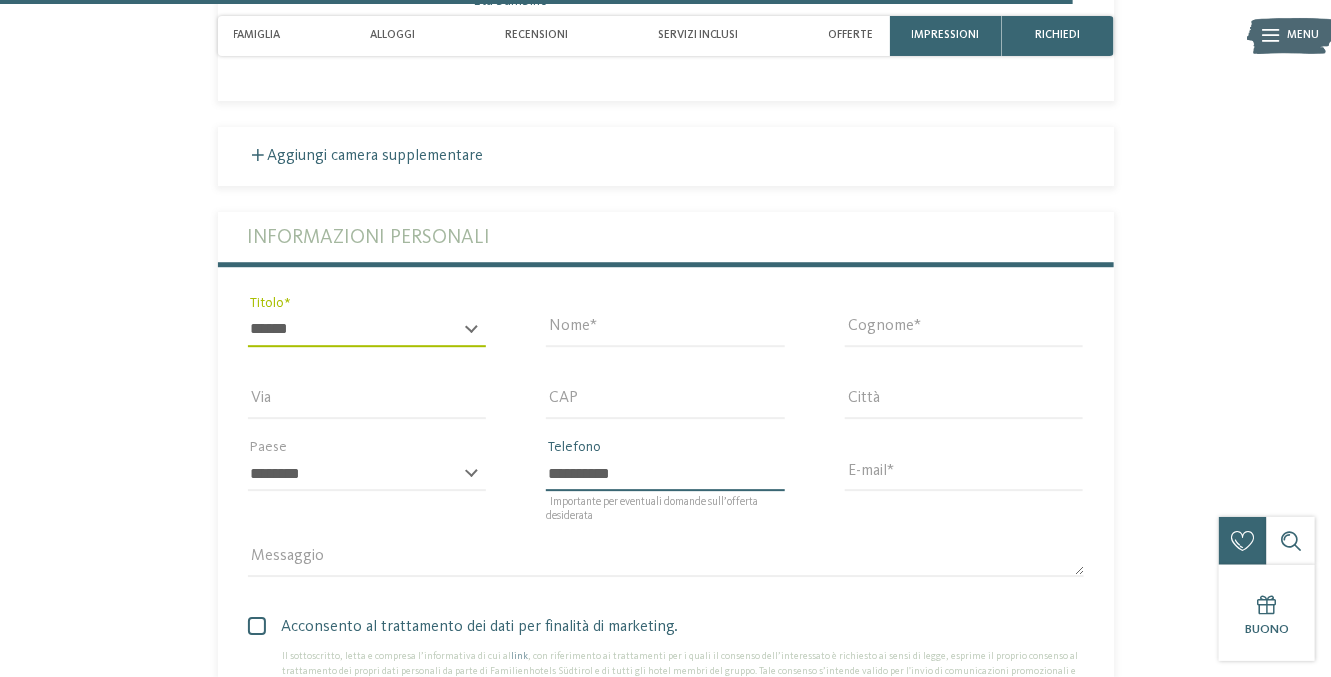 type on "**********" 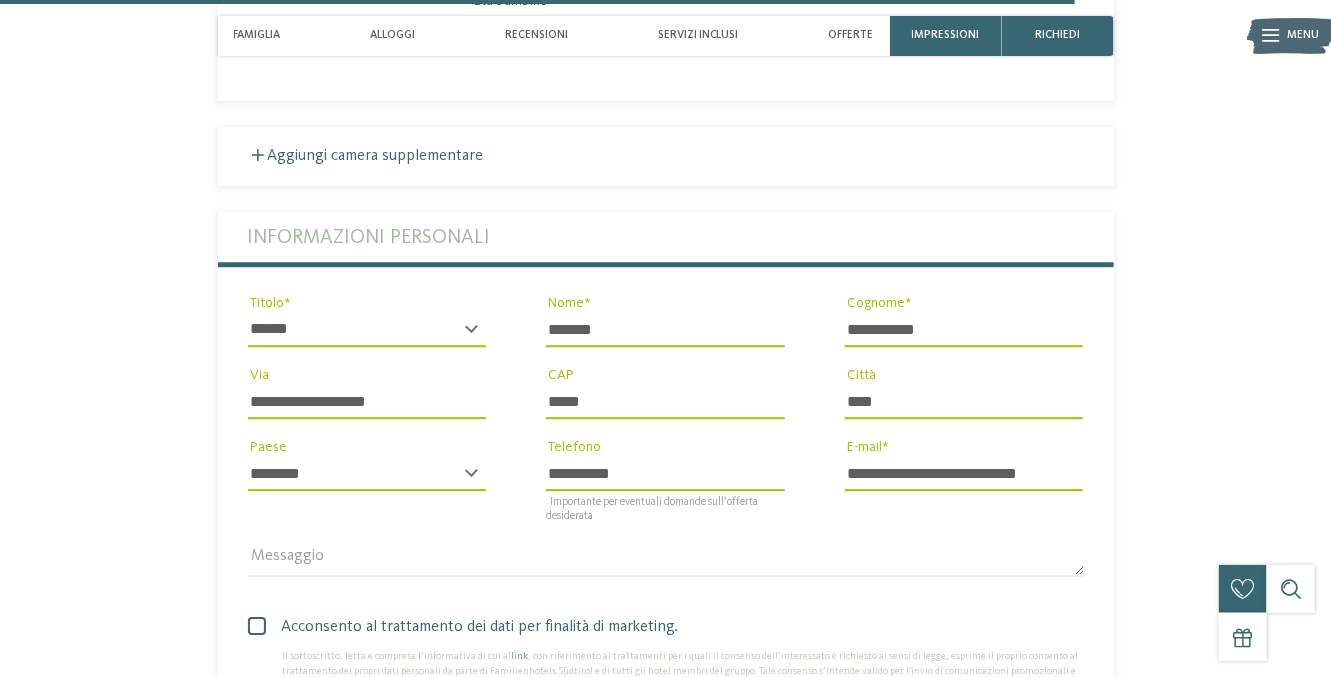 scroll, scrollTop: 4980, scrollLeft: 0, axis: vertical 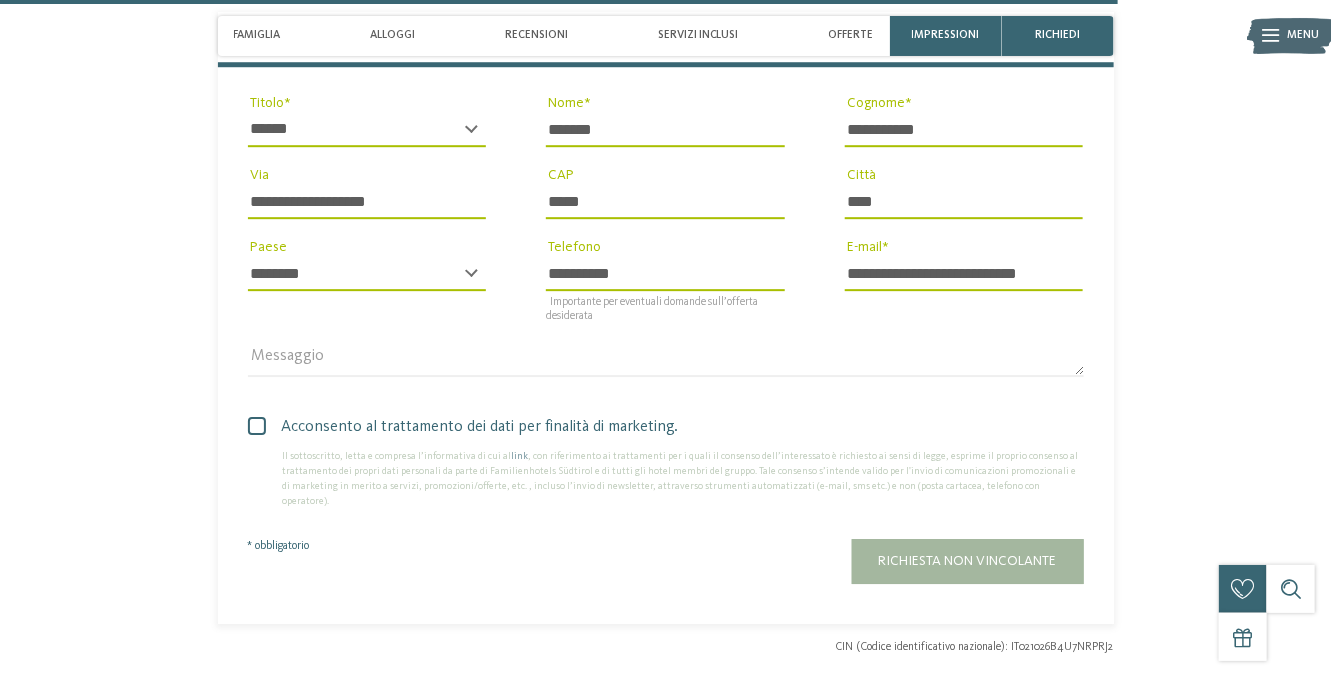 click at bounding box center [257, 426] 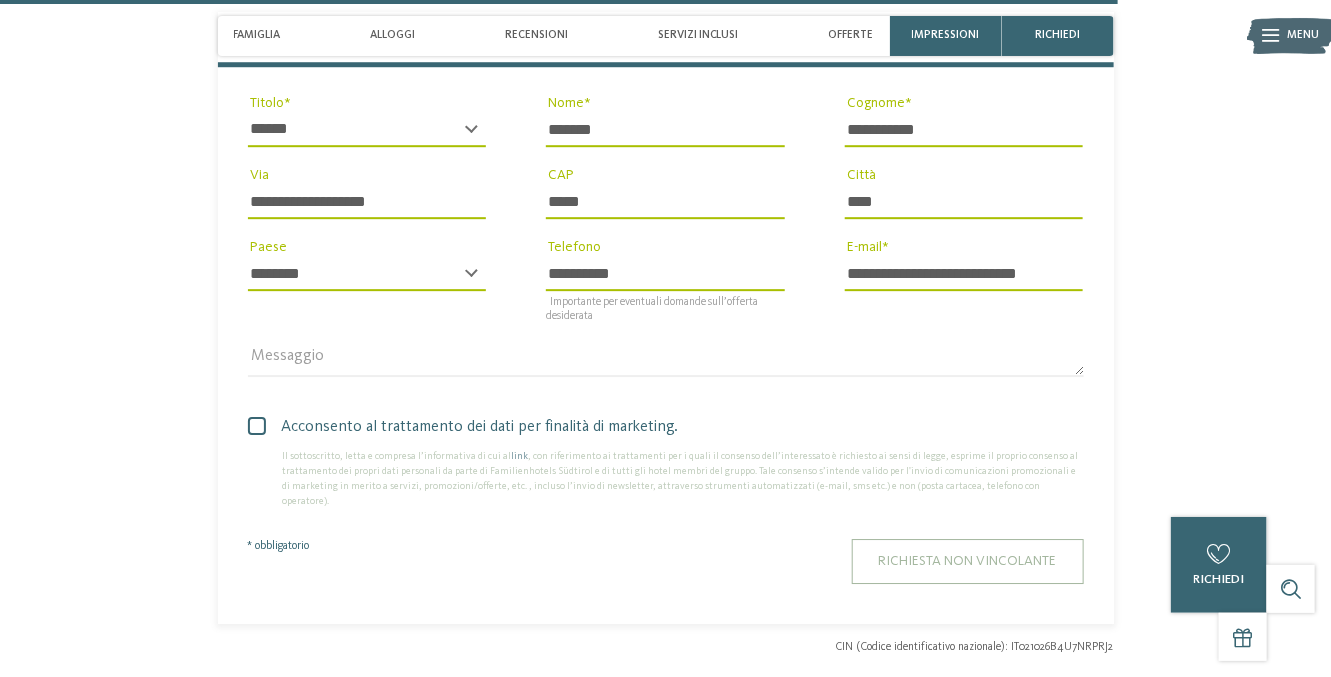 click on "Richiesta non vincolante" at bounding box center (968, 561) 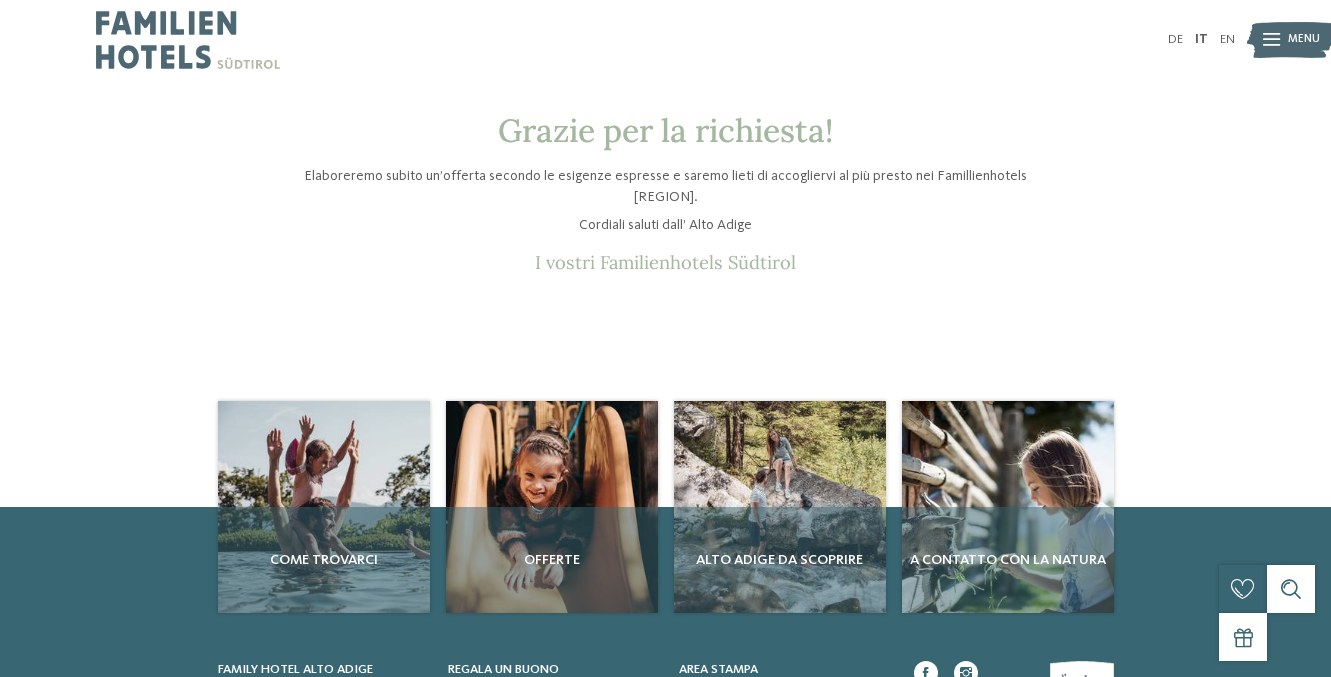 scroll, scrollTop: 0, scrollLeft: 0, axis: both 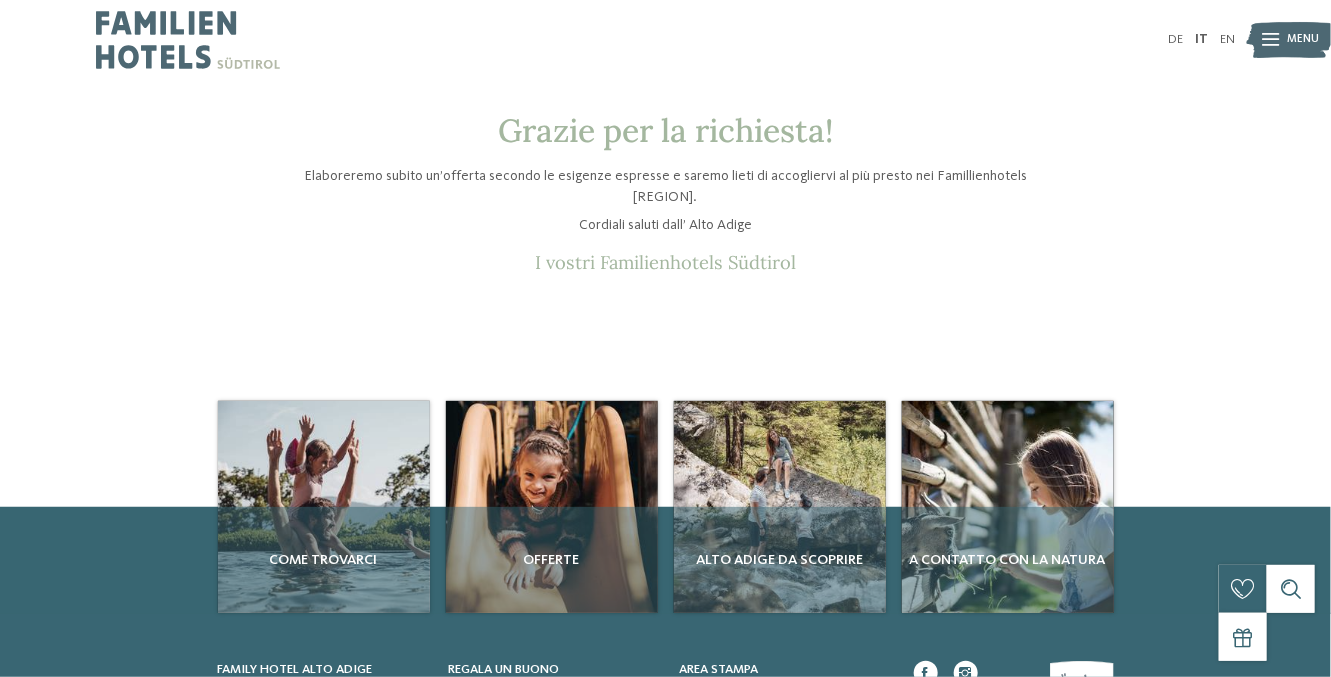 click at bounding box center (1271, 40) 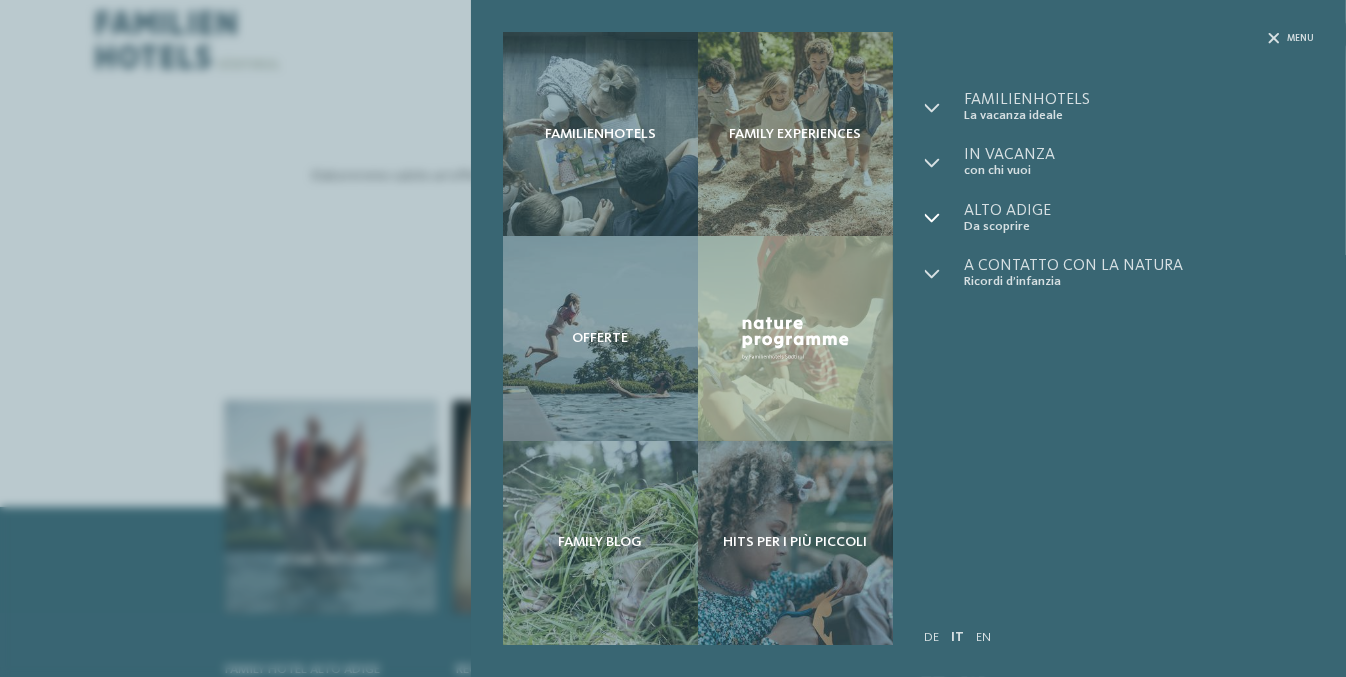 click at bounding box center (933, 218) 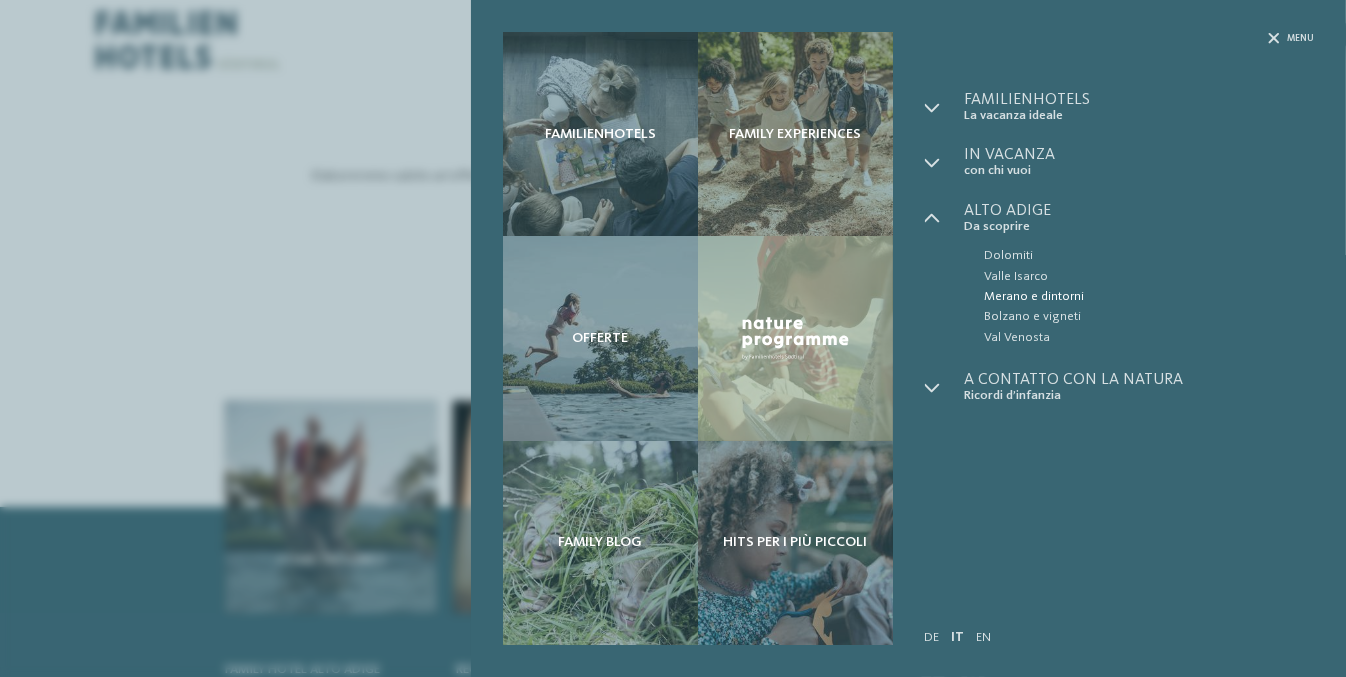 click on "Merano e dintorni" at bounding box center (1149, 297) 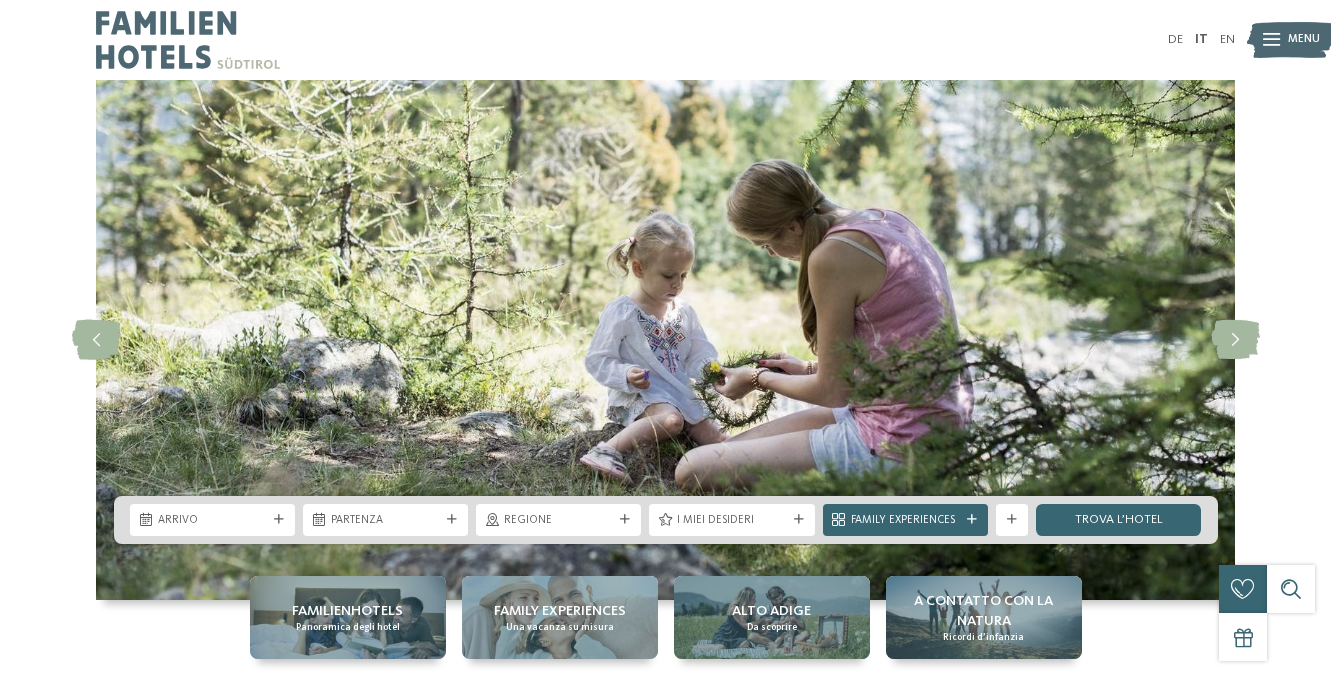 scroll, scrollTop: 0, scrollLeft: 0, axis: both 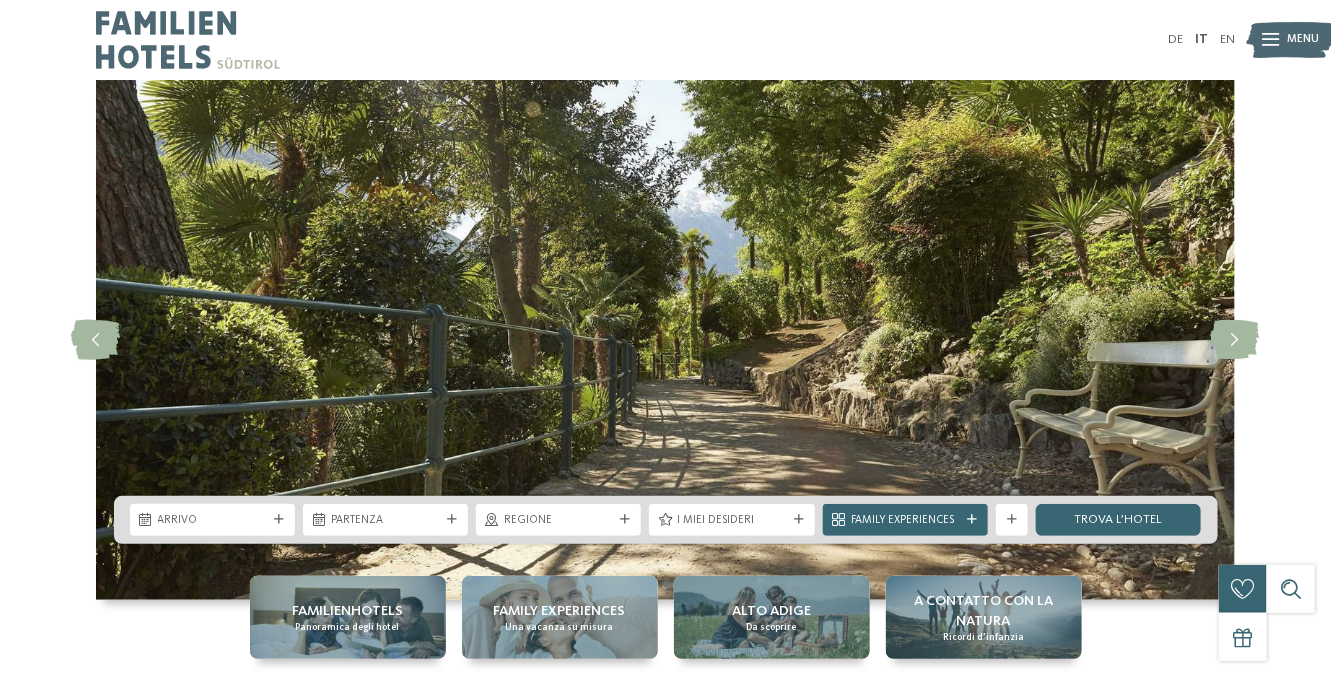 click at bounding box center (1291, 40) 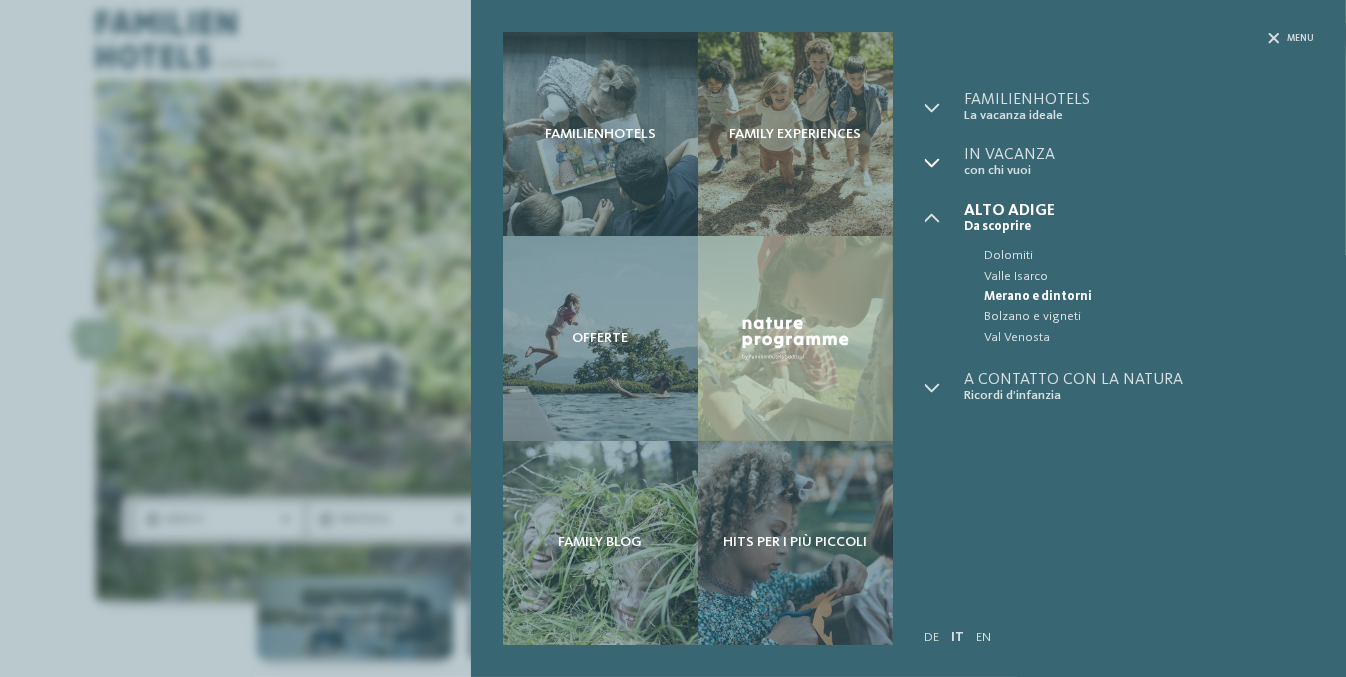 click at bounding box center [933, 163] 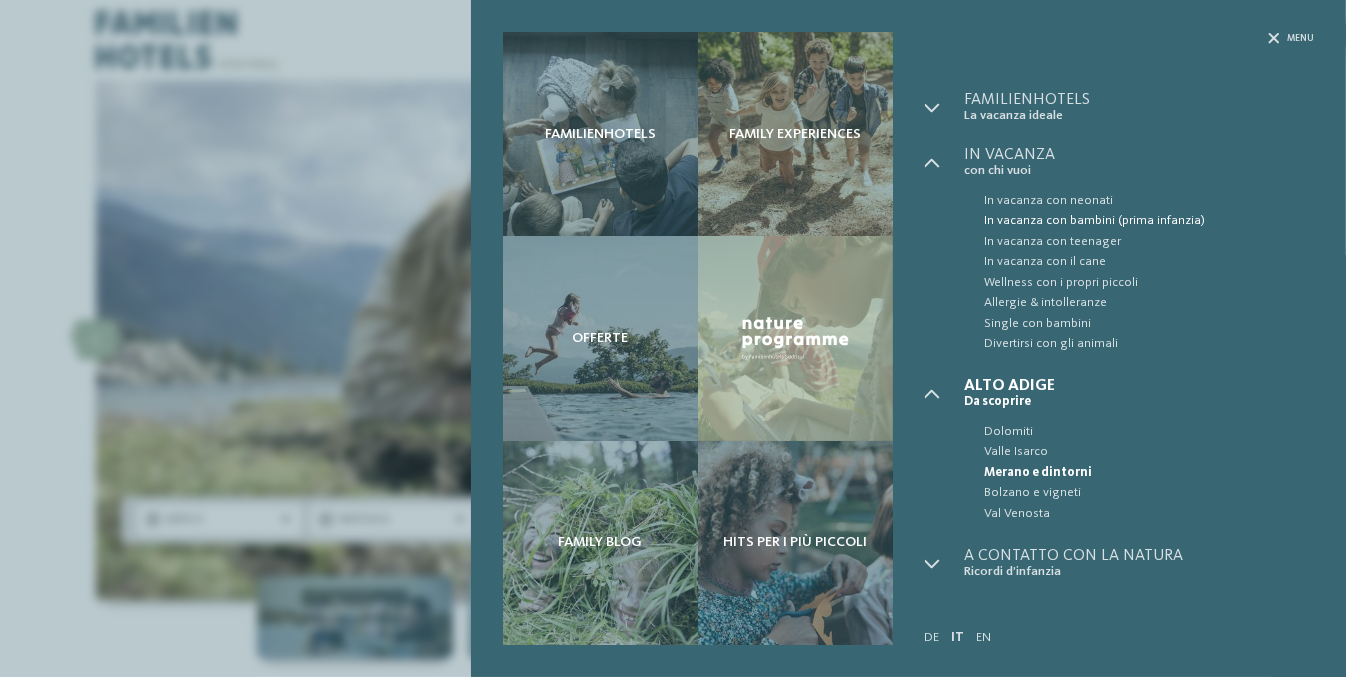 click on "In vacanza con bambini (prima infanzia)" at bounding box center (1149, 221) 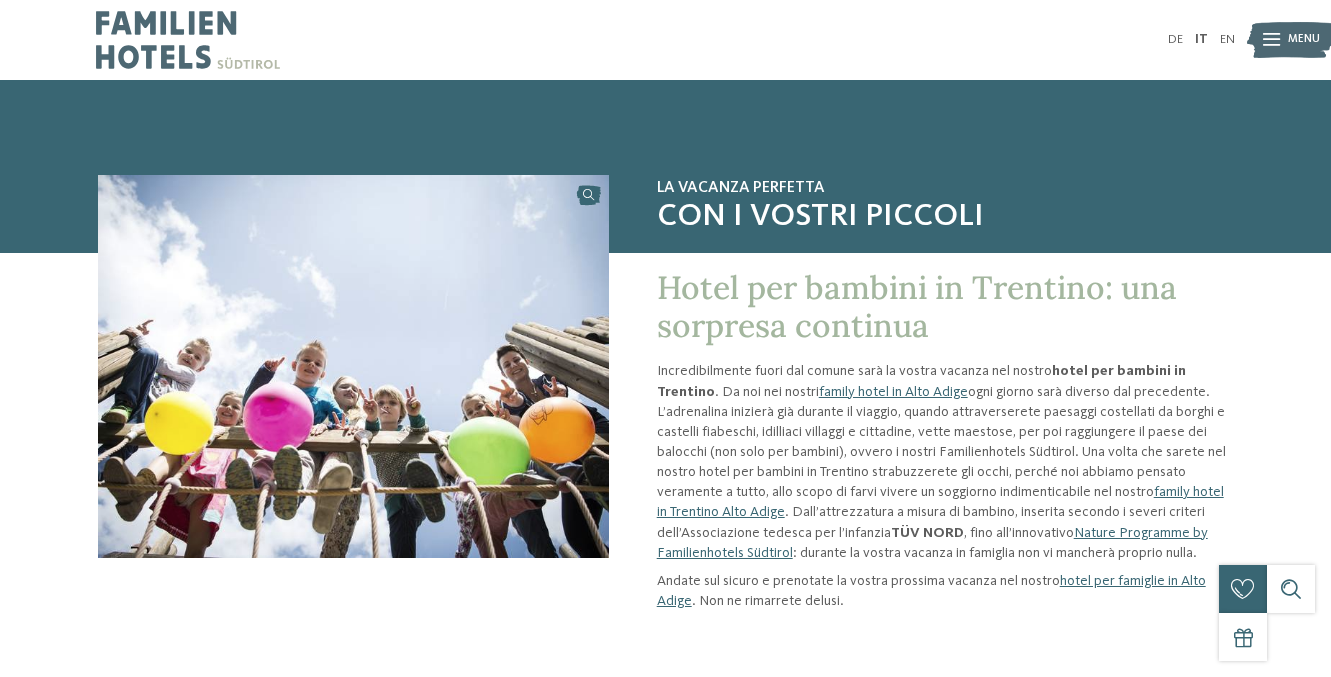 scroll, scrollTop: 0, scrollLeft: 0, axis: both 